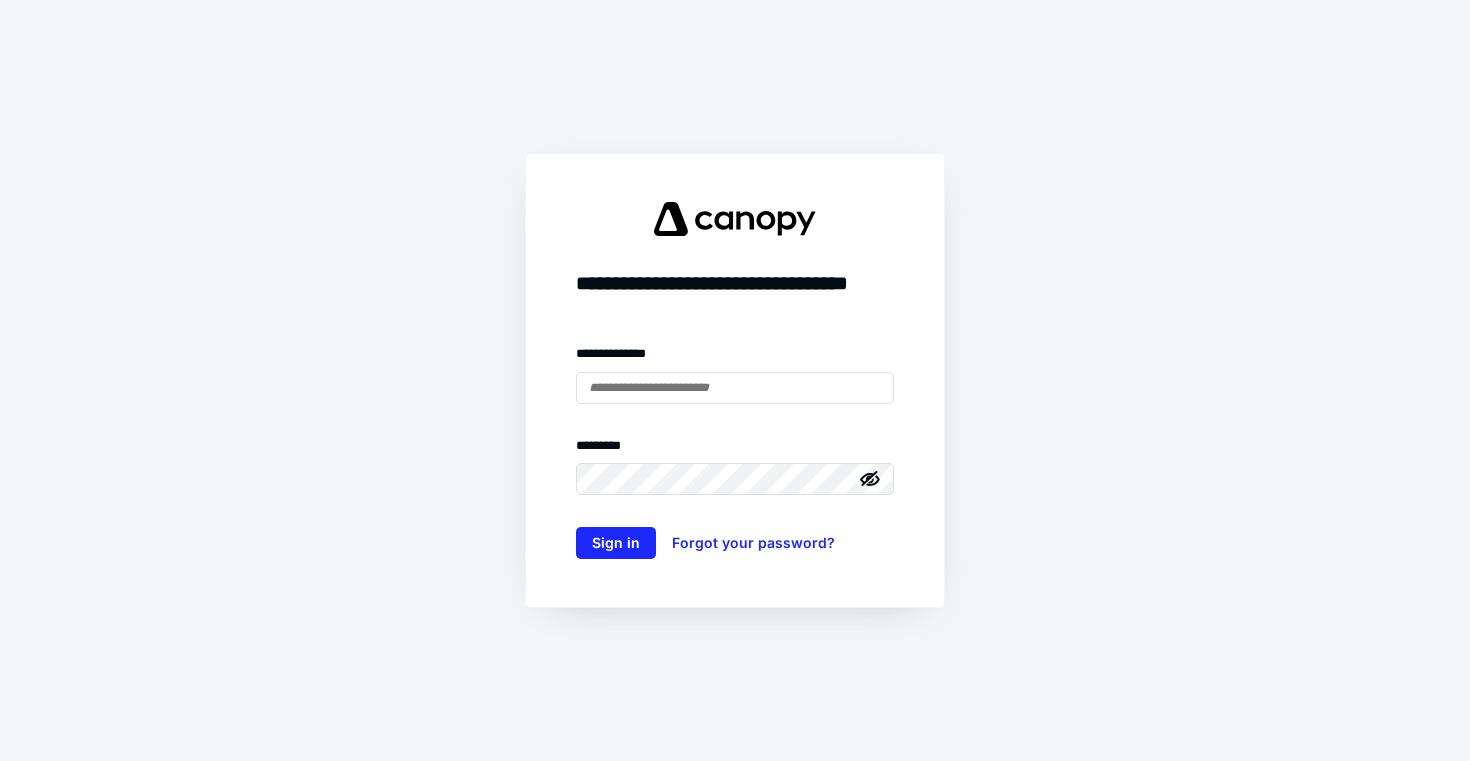 scroll, scrollTop: 0, scrollLeft: 0, axis: both 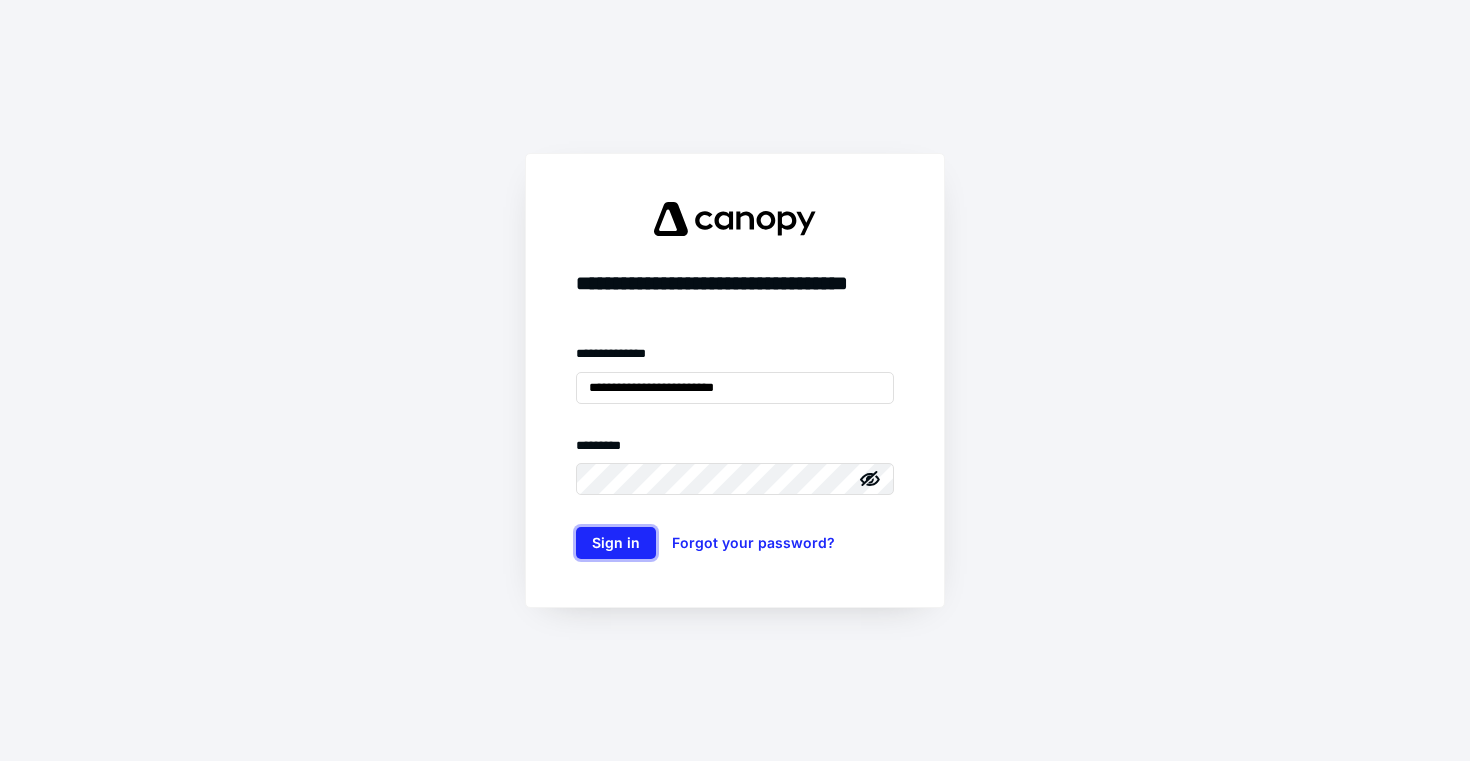 click on "Sign in" at bounding box center [616, 543] 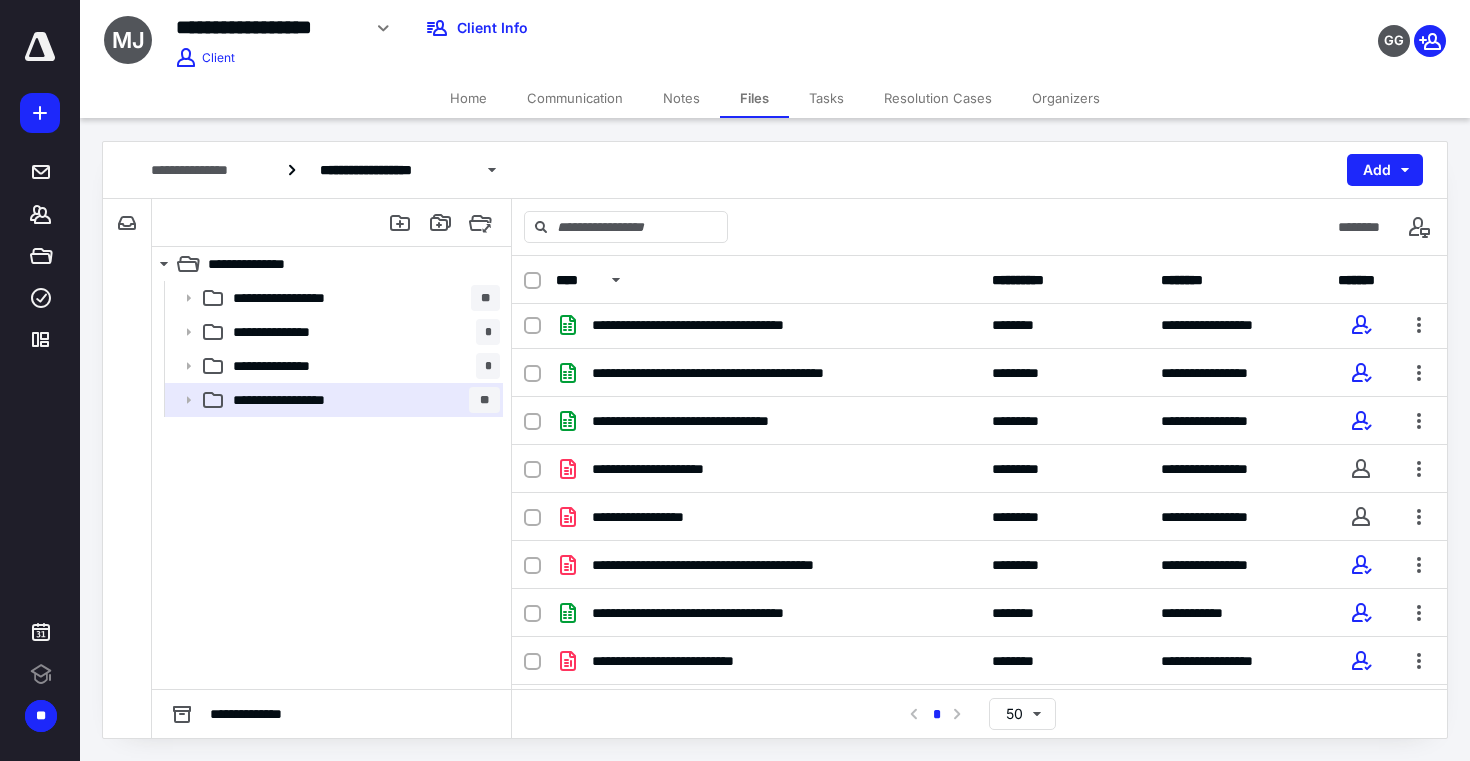 scroll, scrollTop: 97, scrollLeft: 0, axis: vertical 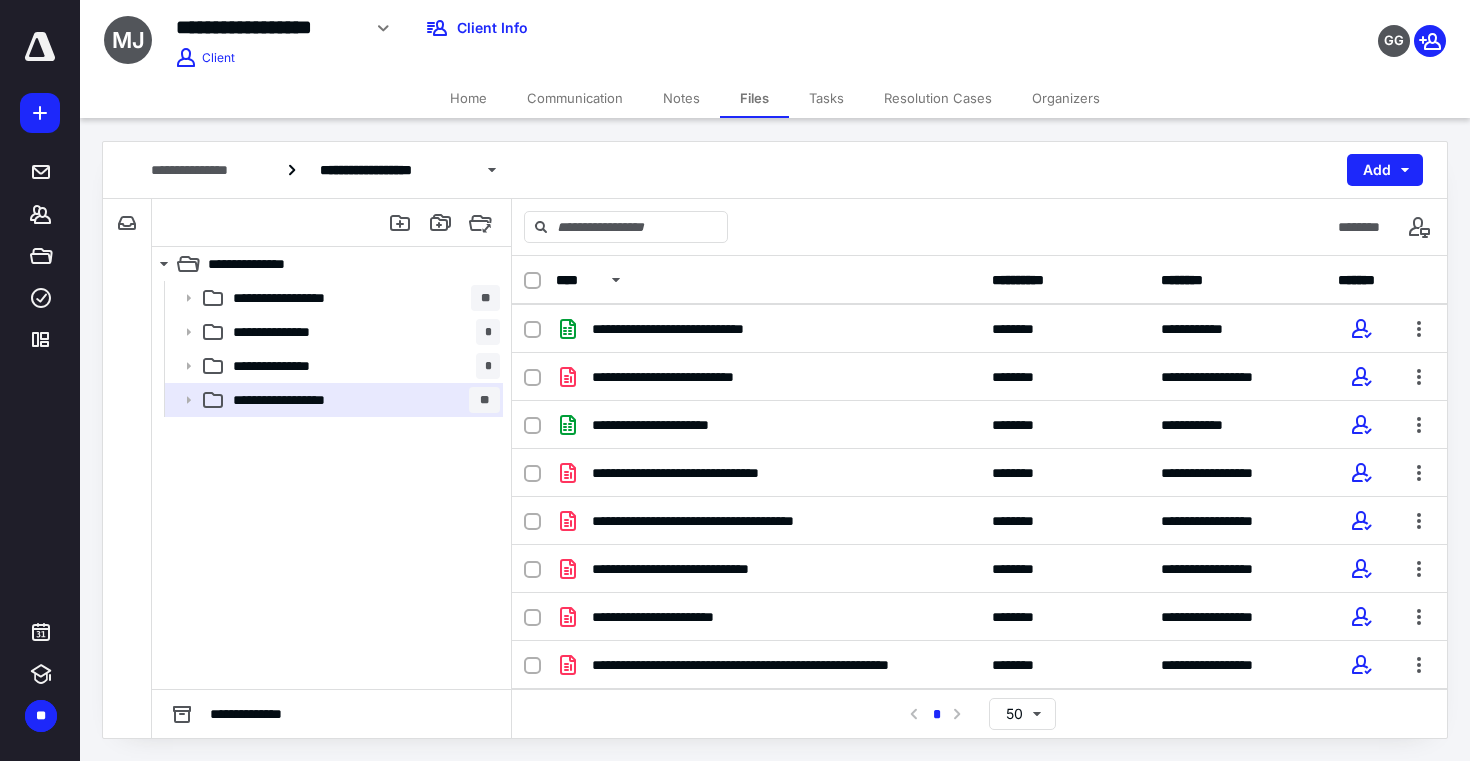 click at bounding box center (532, 281) 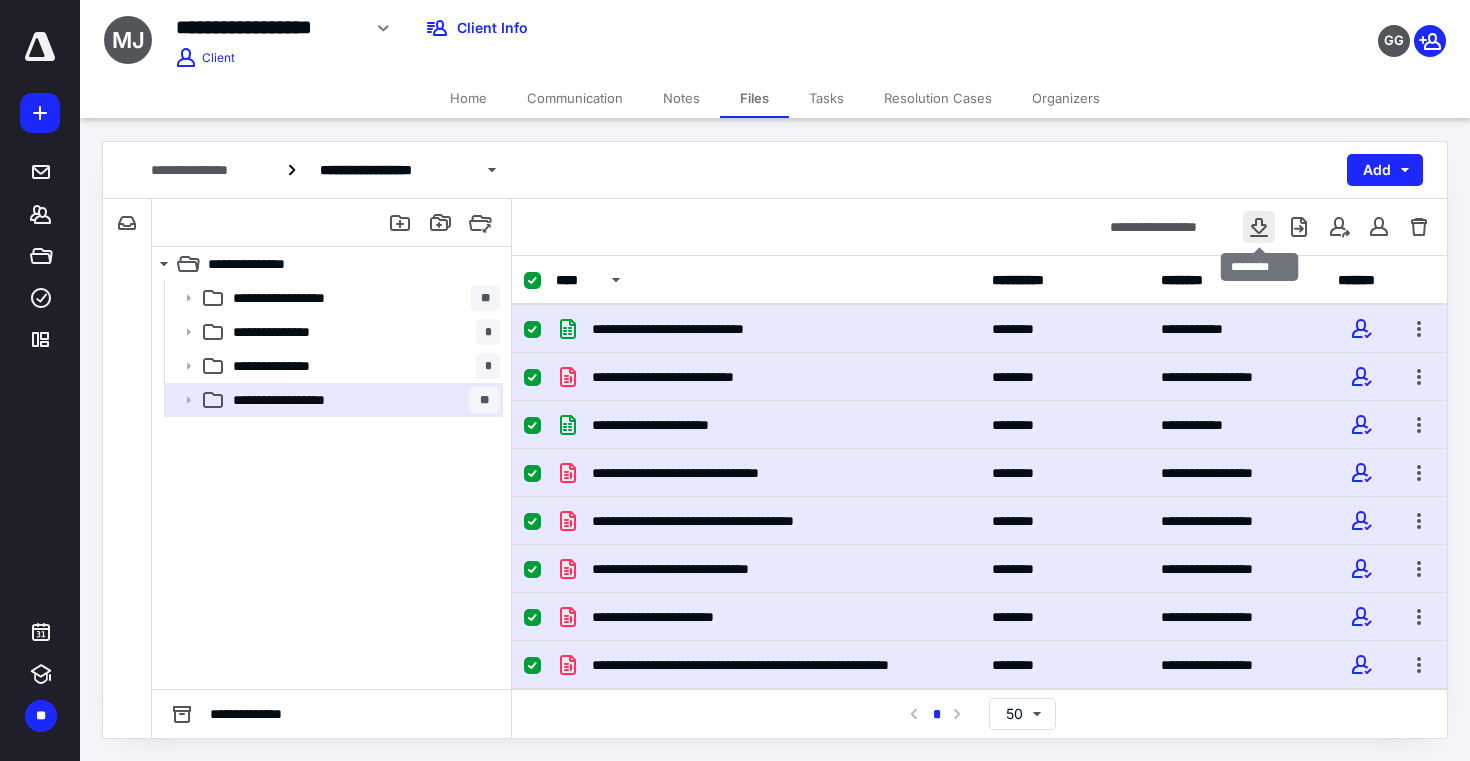 click at bounding box center [1259, 227] 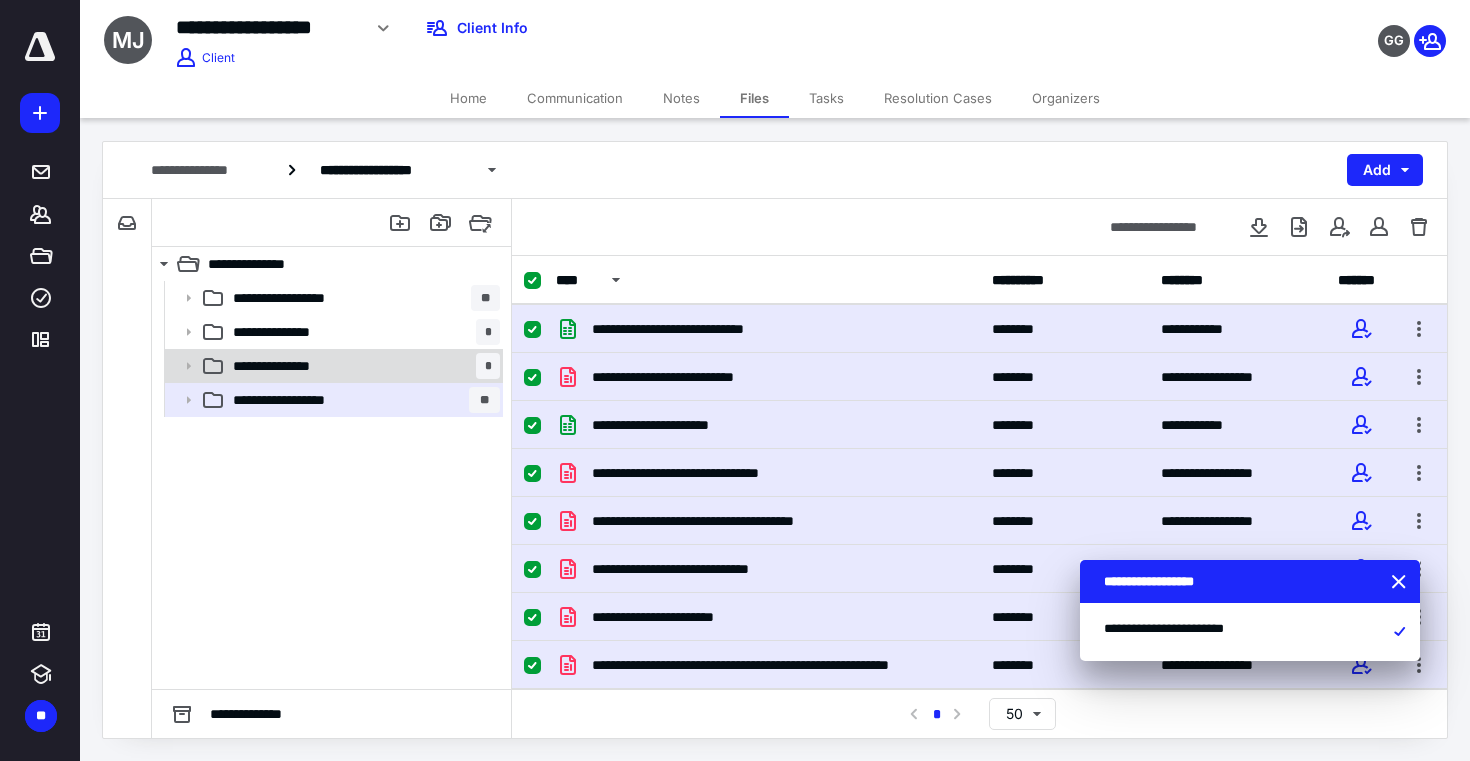 click on "**********" at bounding box center [288, 366] 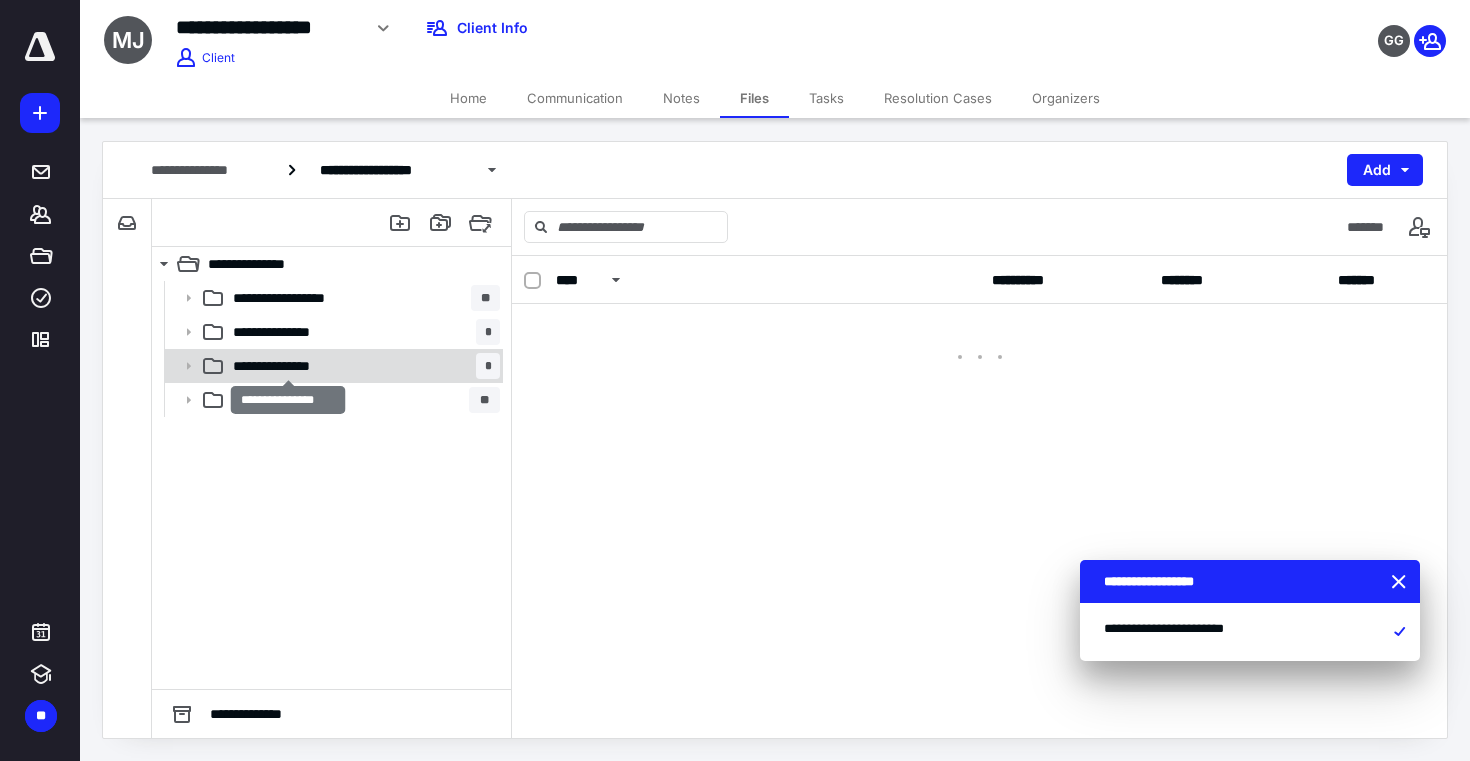 scroll, scrollTop: 0, scrollLeft: 0, axis: both 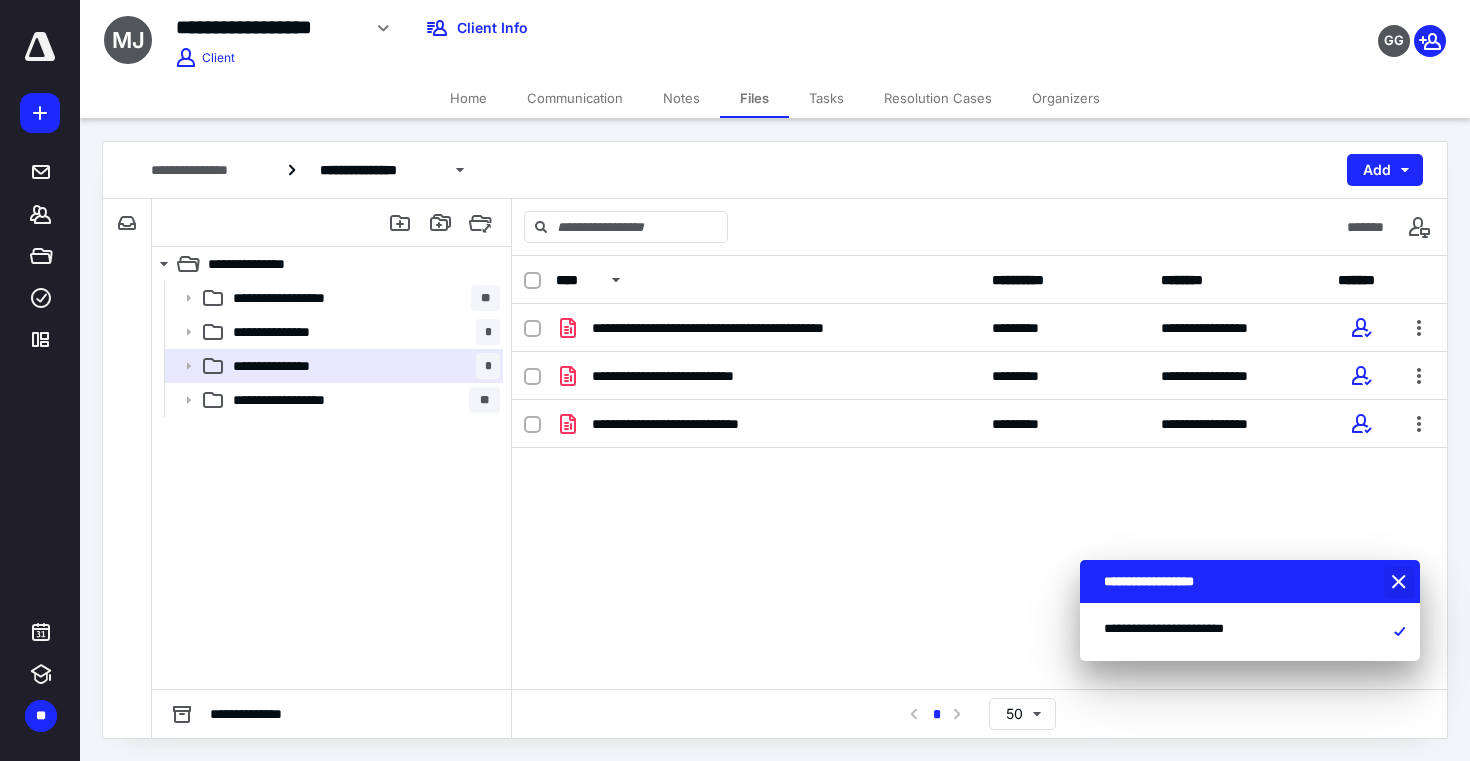 click at bounding box center (1401, 583) 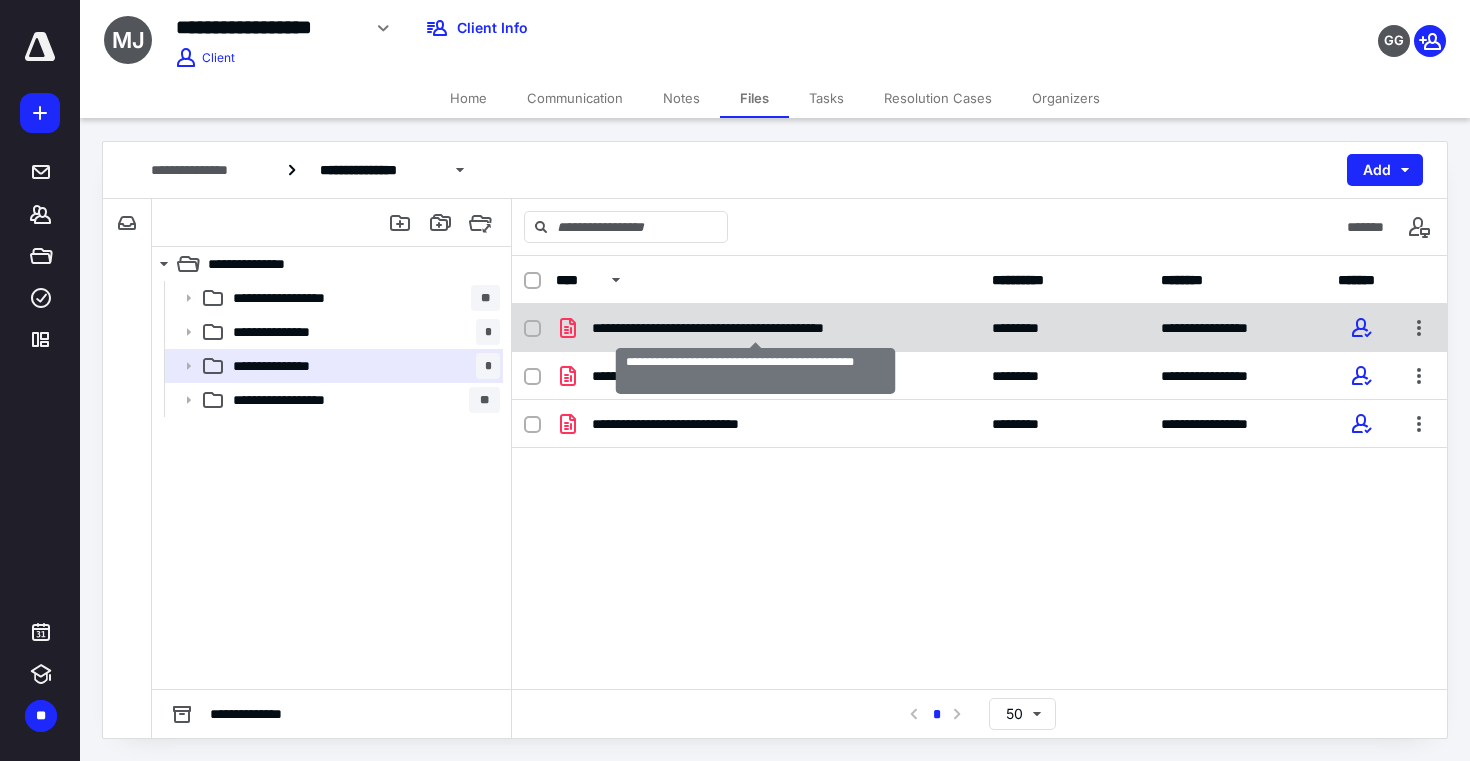 click on "**********" at bounding box center [755, 328] 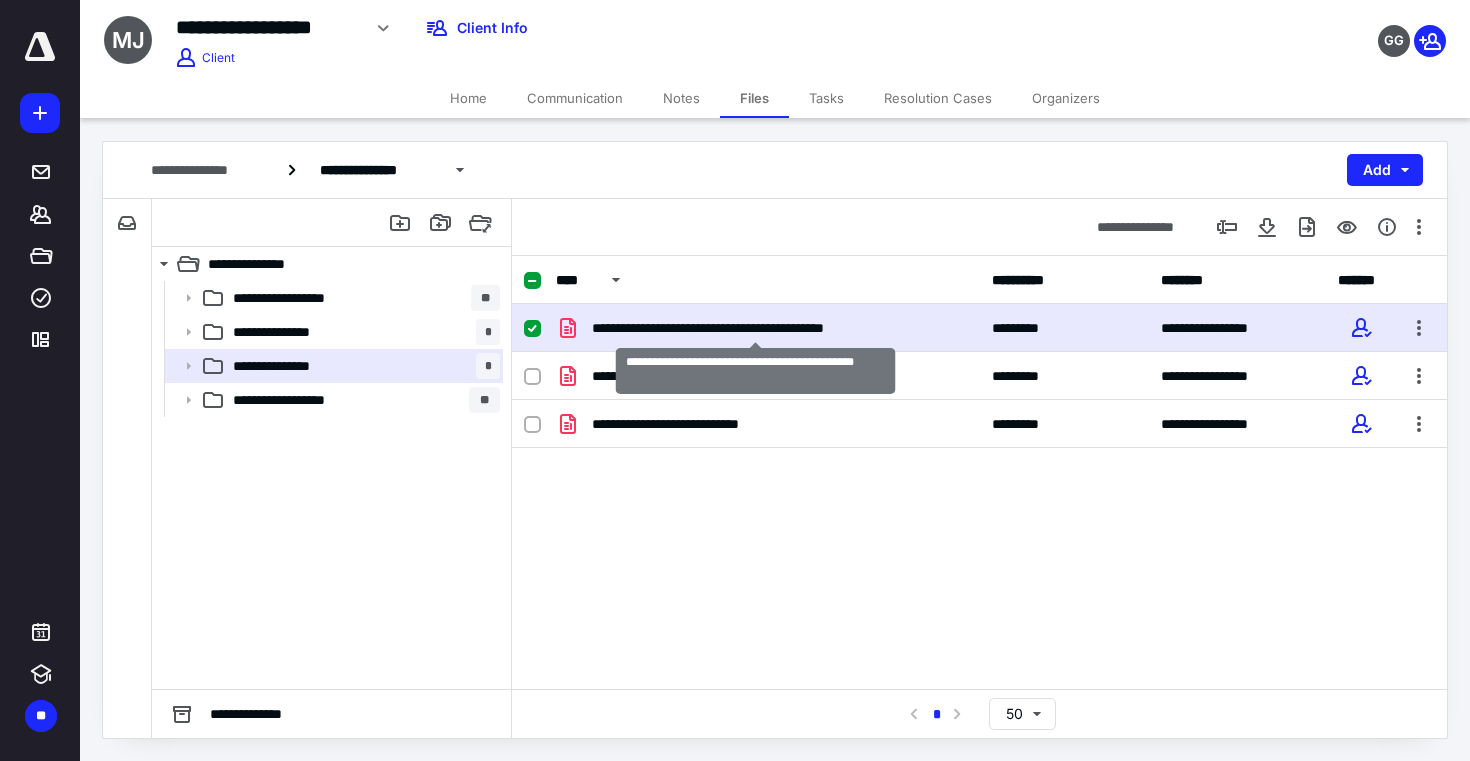 click on "**********" at bounding box center (755, 328) 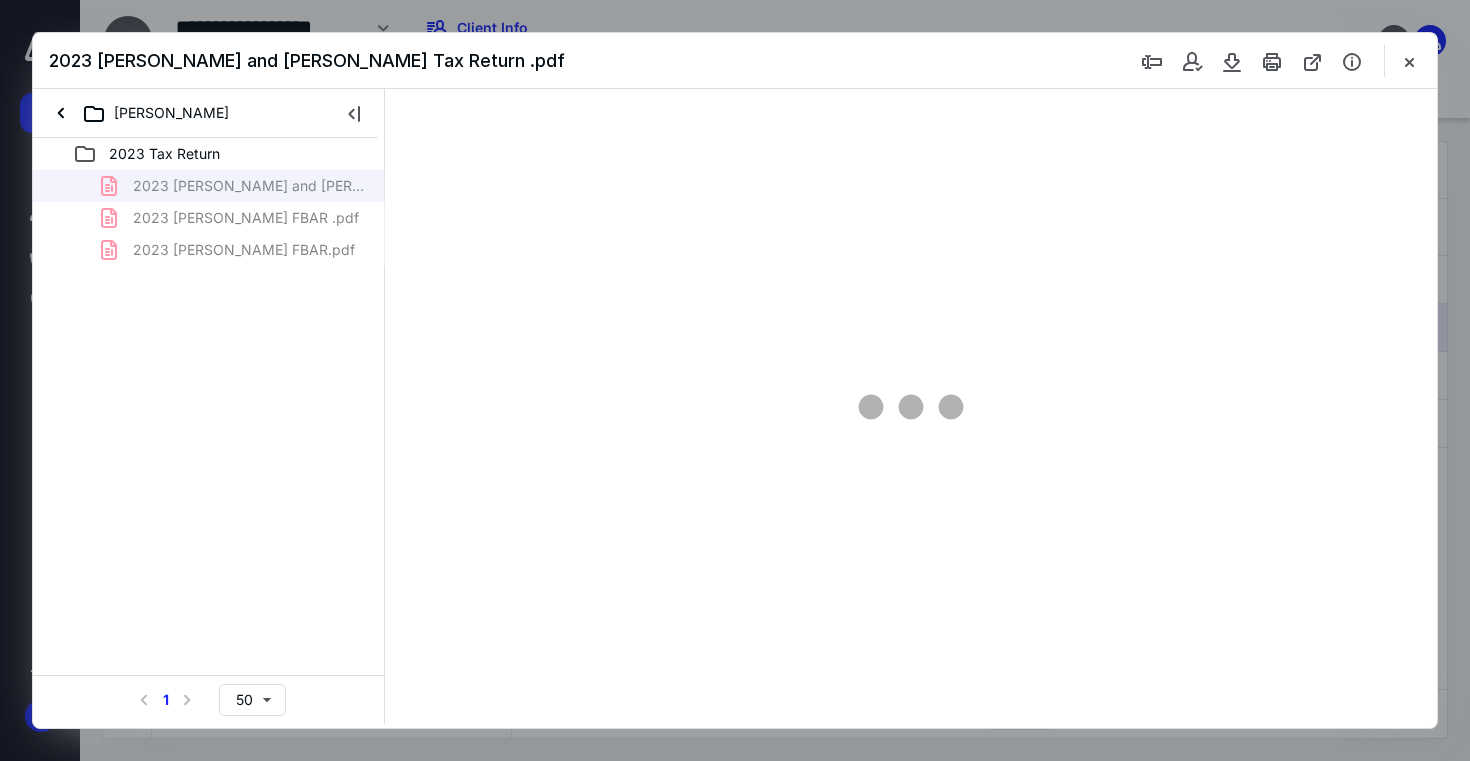 scroll, scrollTop: 0, scrollLeft: 0, axis: both 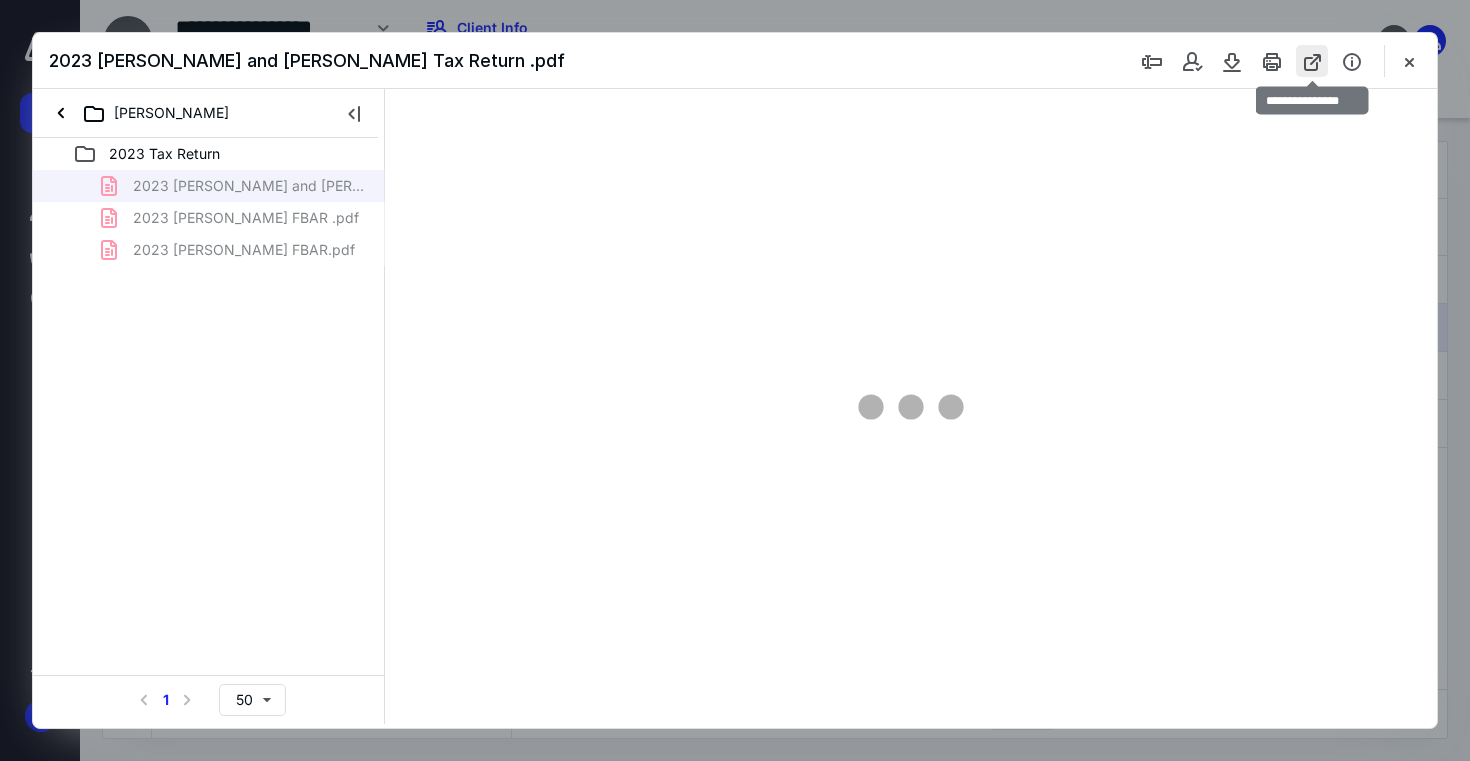 click at bounding box center (1312, 61) 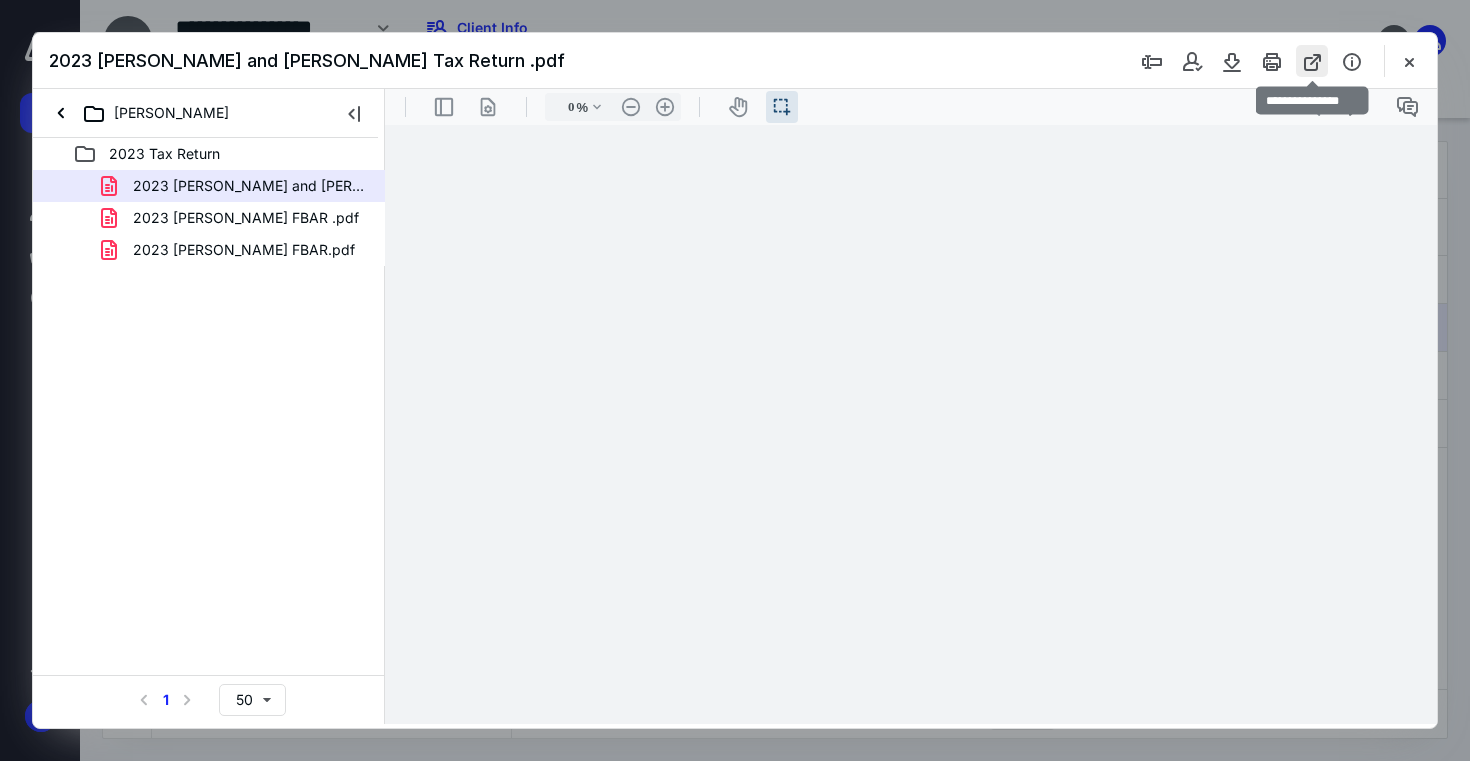 type on "75" 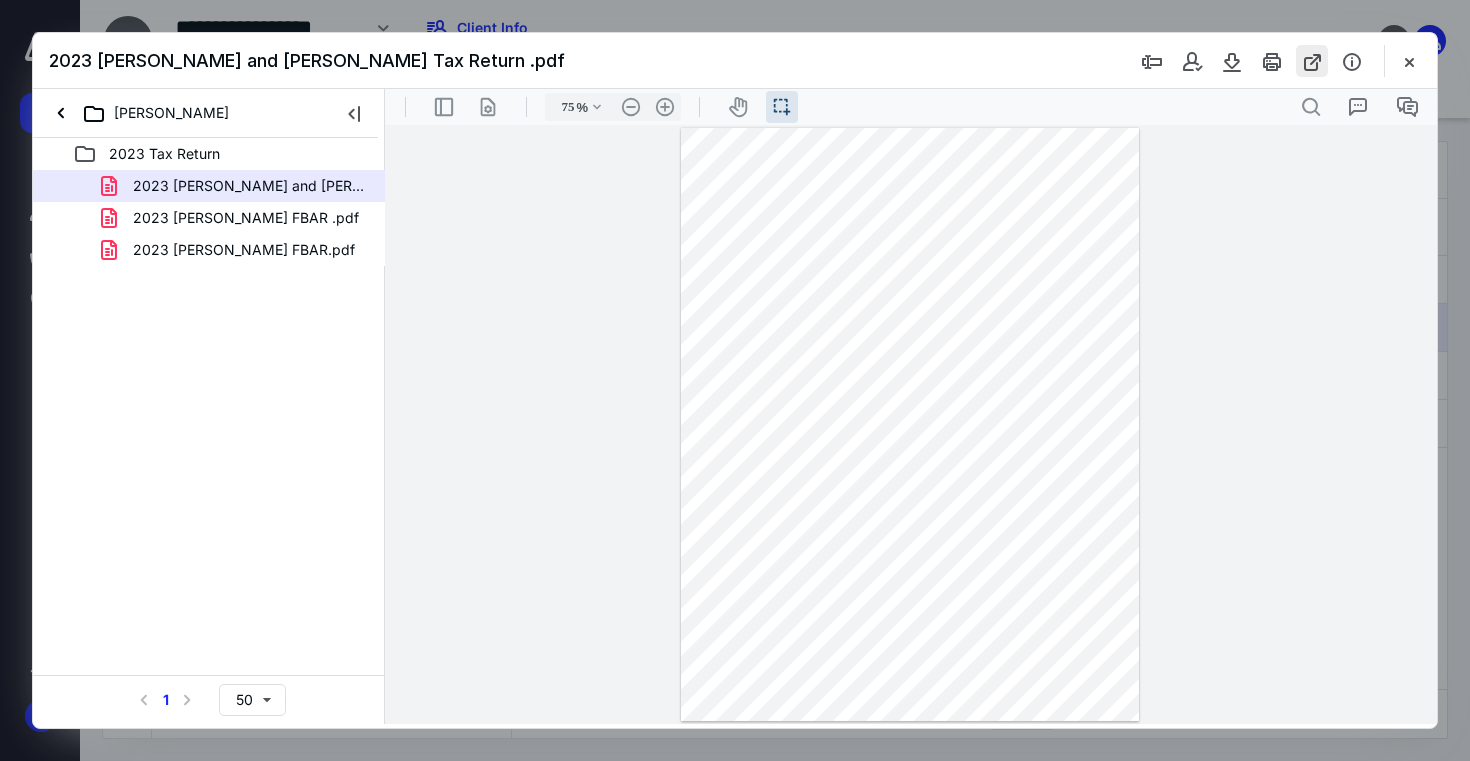 click at bounding box center (1312, 61) 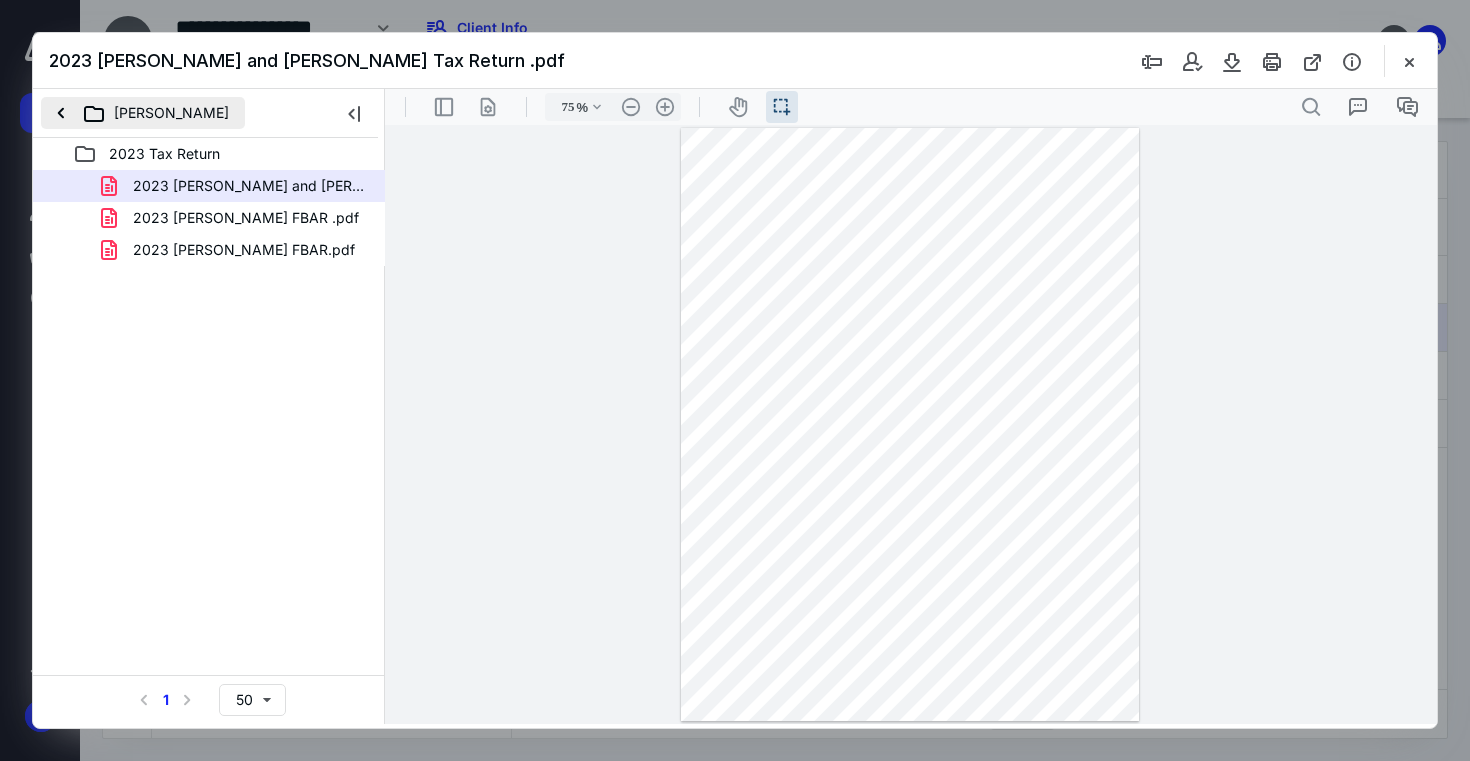 click on "[PERSON_NAME]" at bounding box center (143, 113) 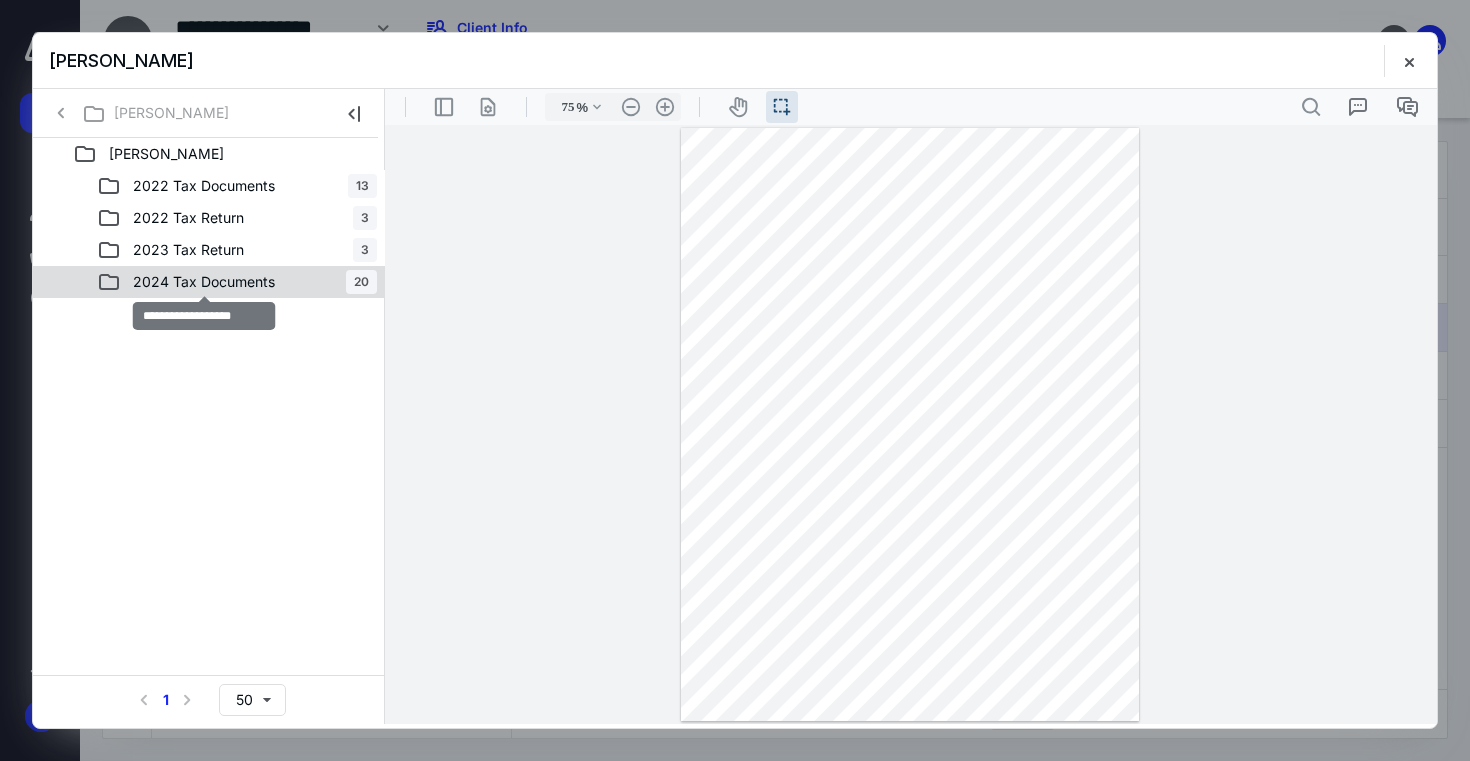 click on "2024 Tax Documents" at bounding box center (204, 282) 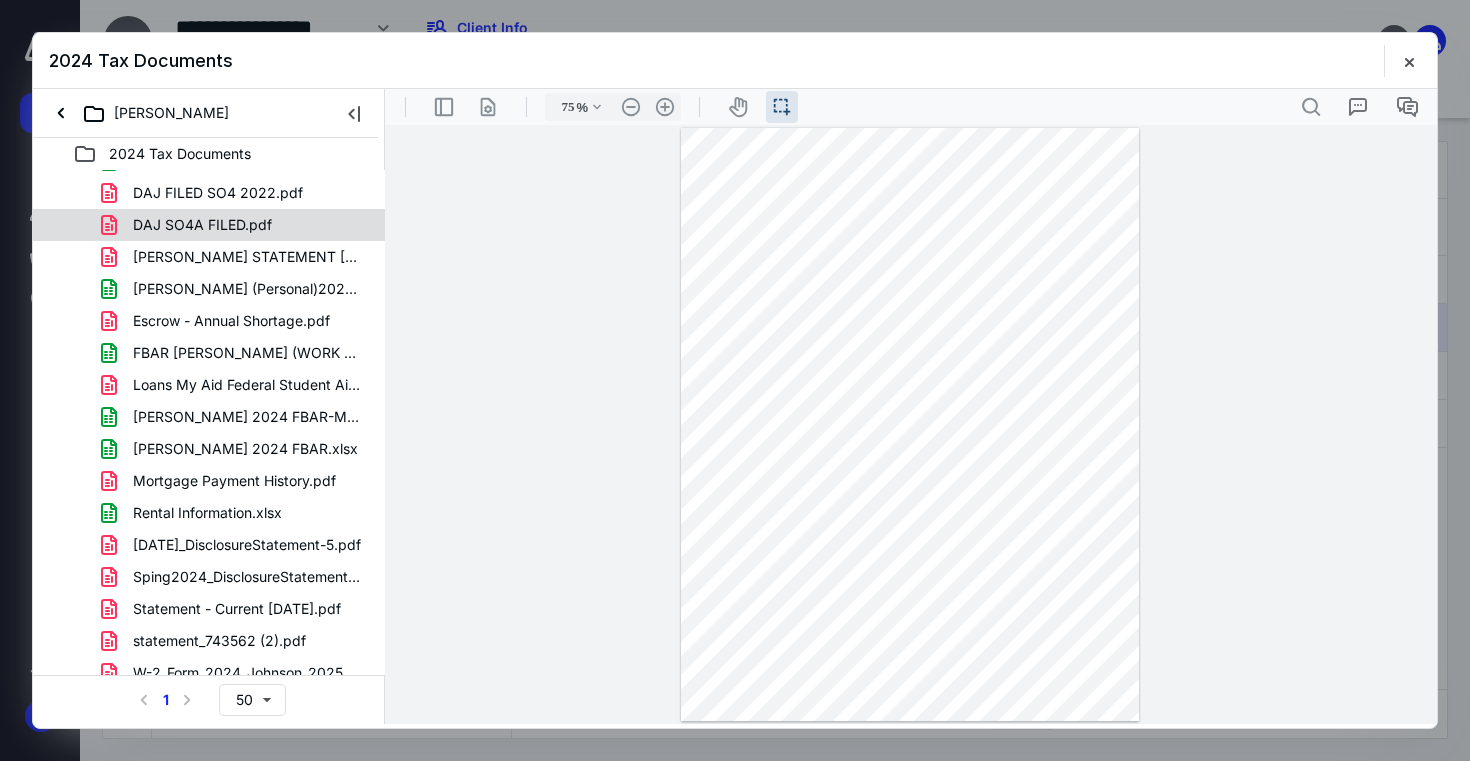 scroll, scrollTop: 135, scrollLeft: 0, axis: vertical 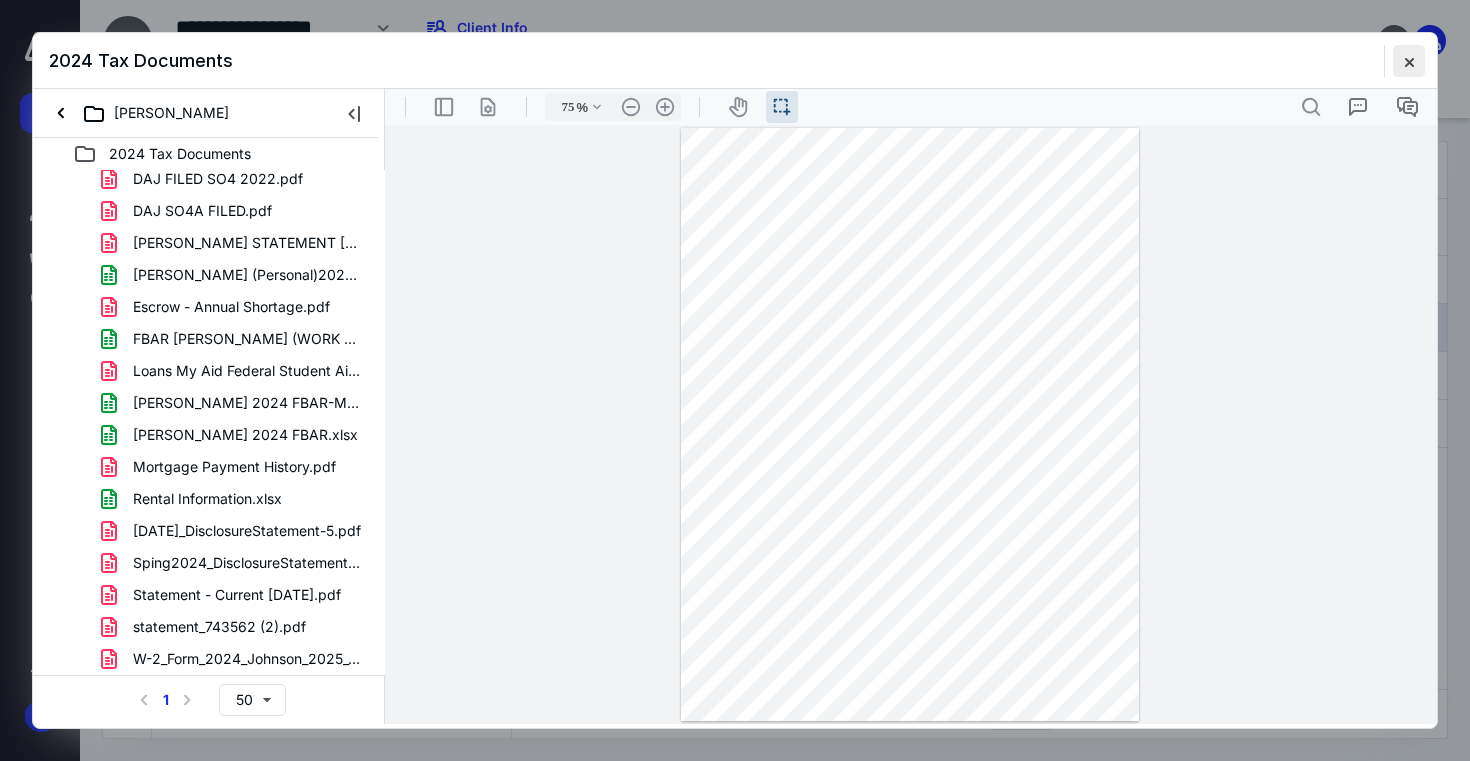 click at bounding box center (1409, 61) 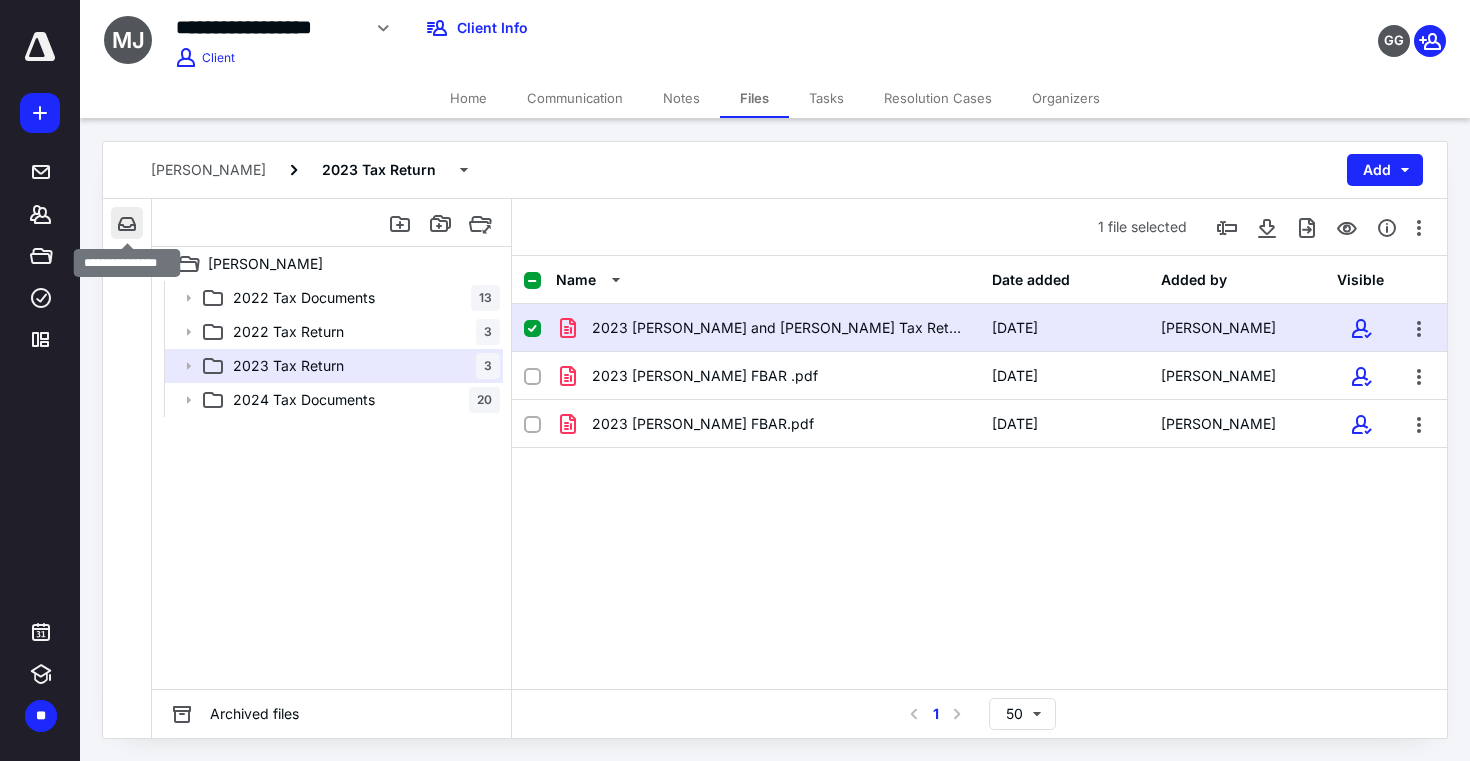 click at bounding box center [127, 223] 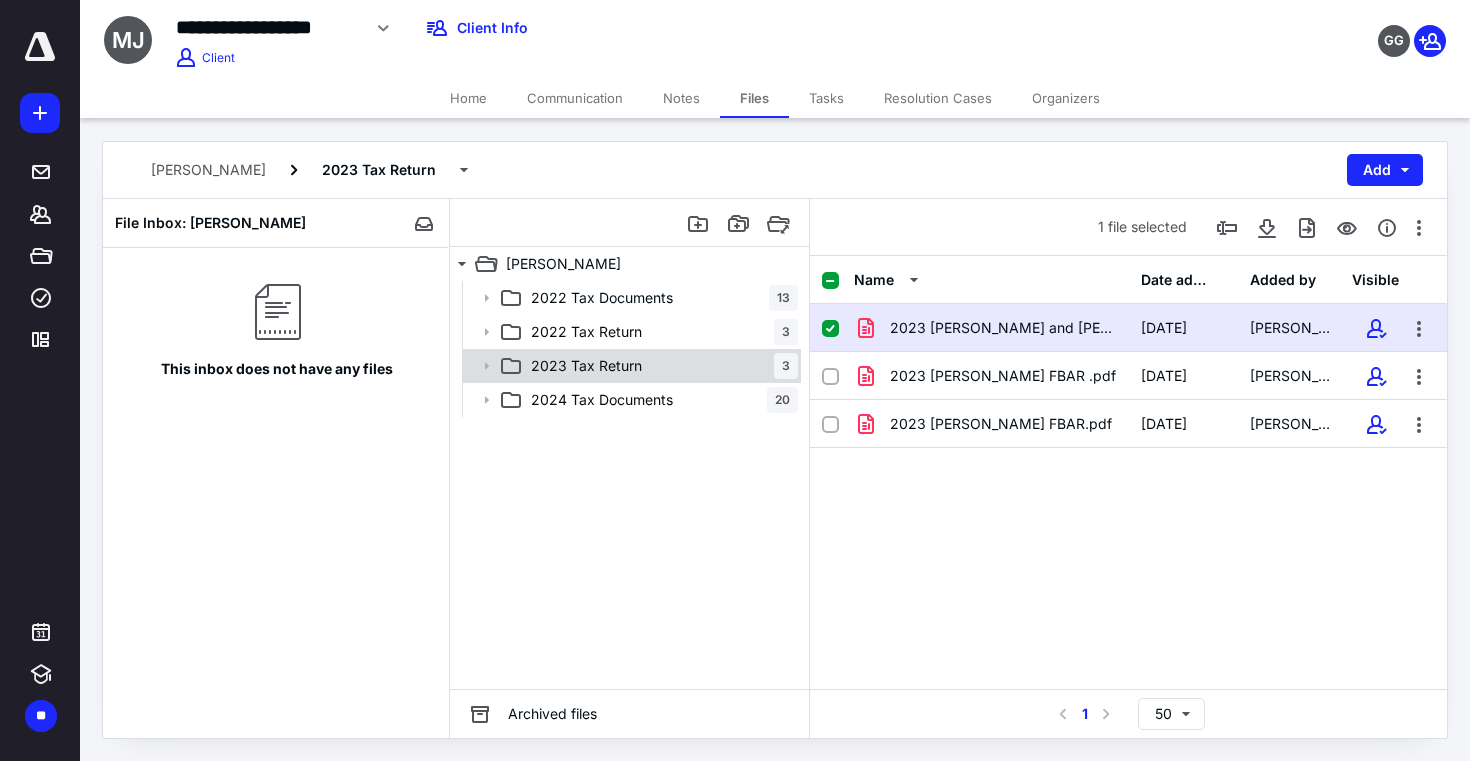 click 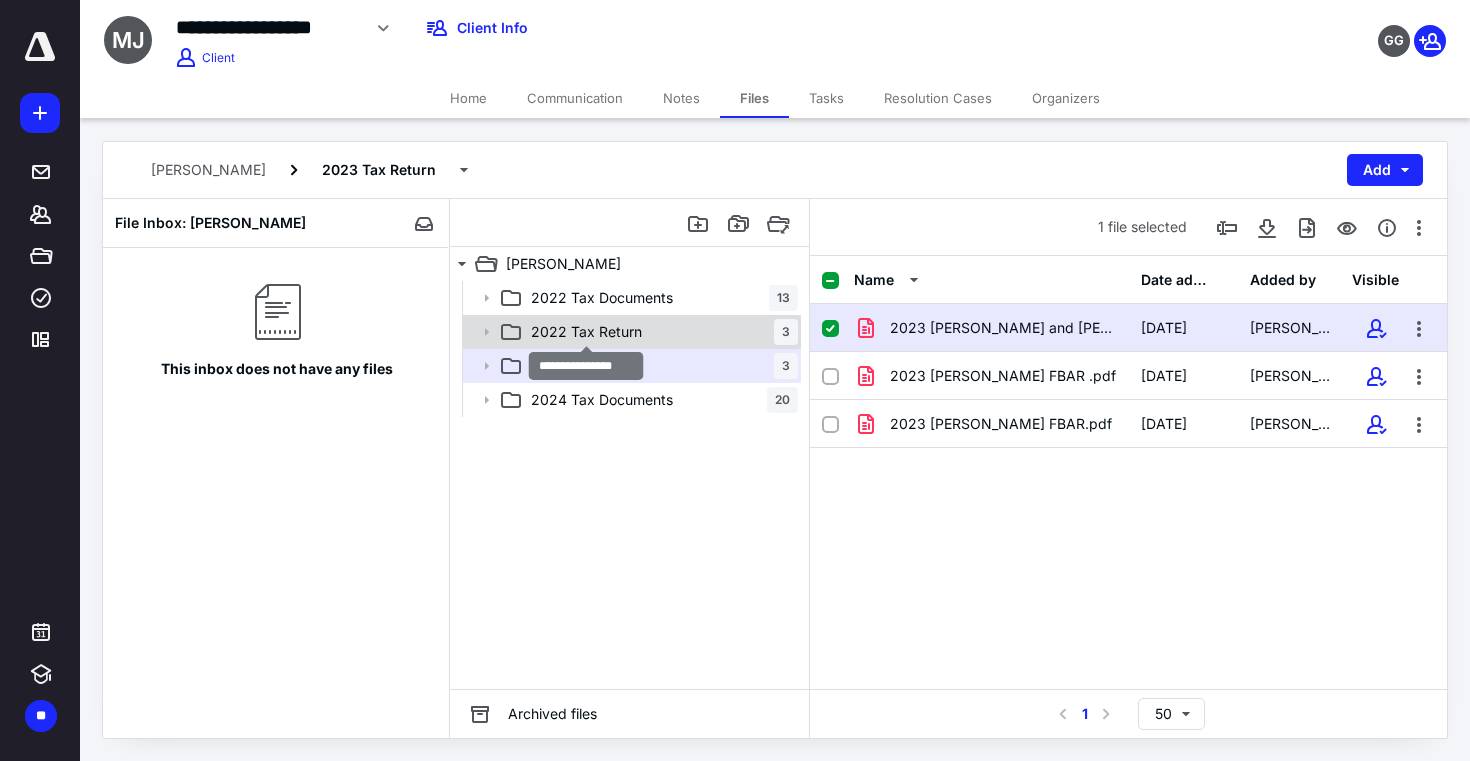 click on "2022 Tax Return" at bounding box center (586, 332) 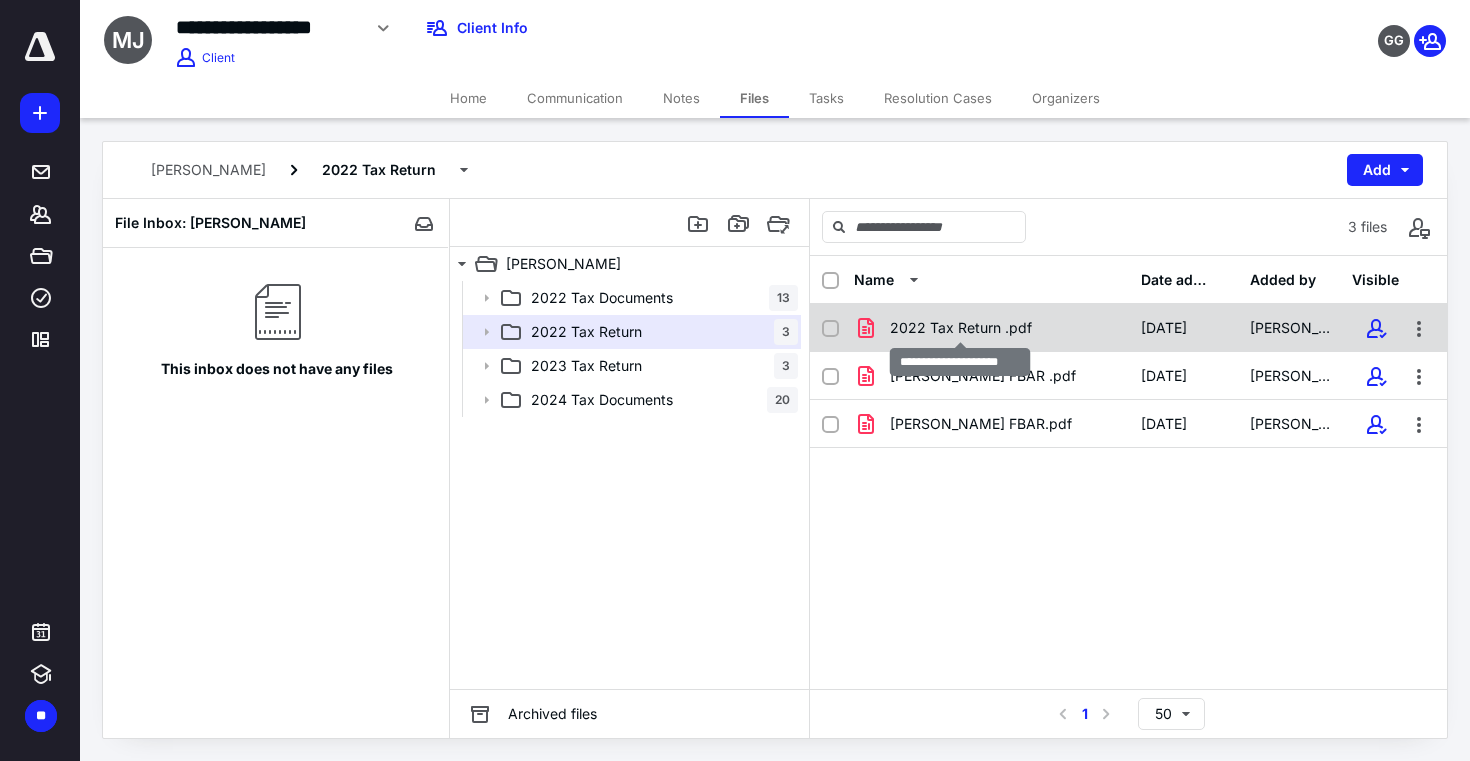 click on "2022 Tax Return .pdf" at bounding box center (961, 328) 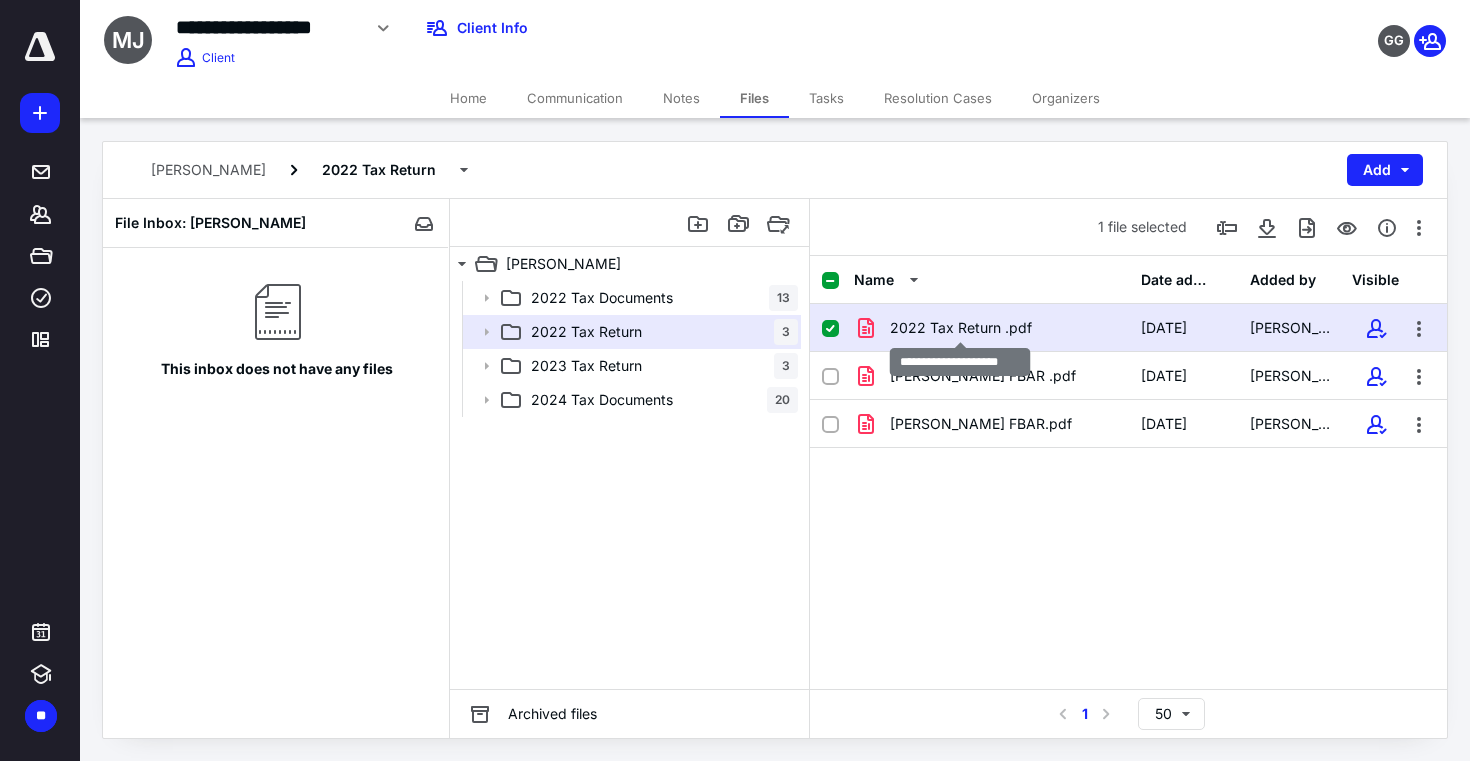 click on "2022 Tax Return .pdf" at bounding box center (961, 328) 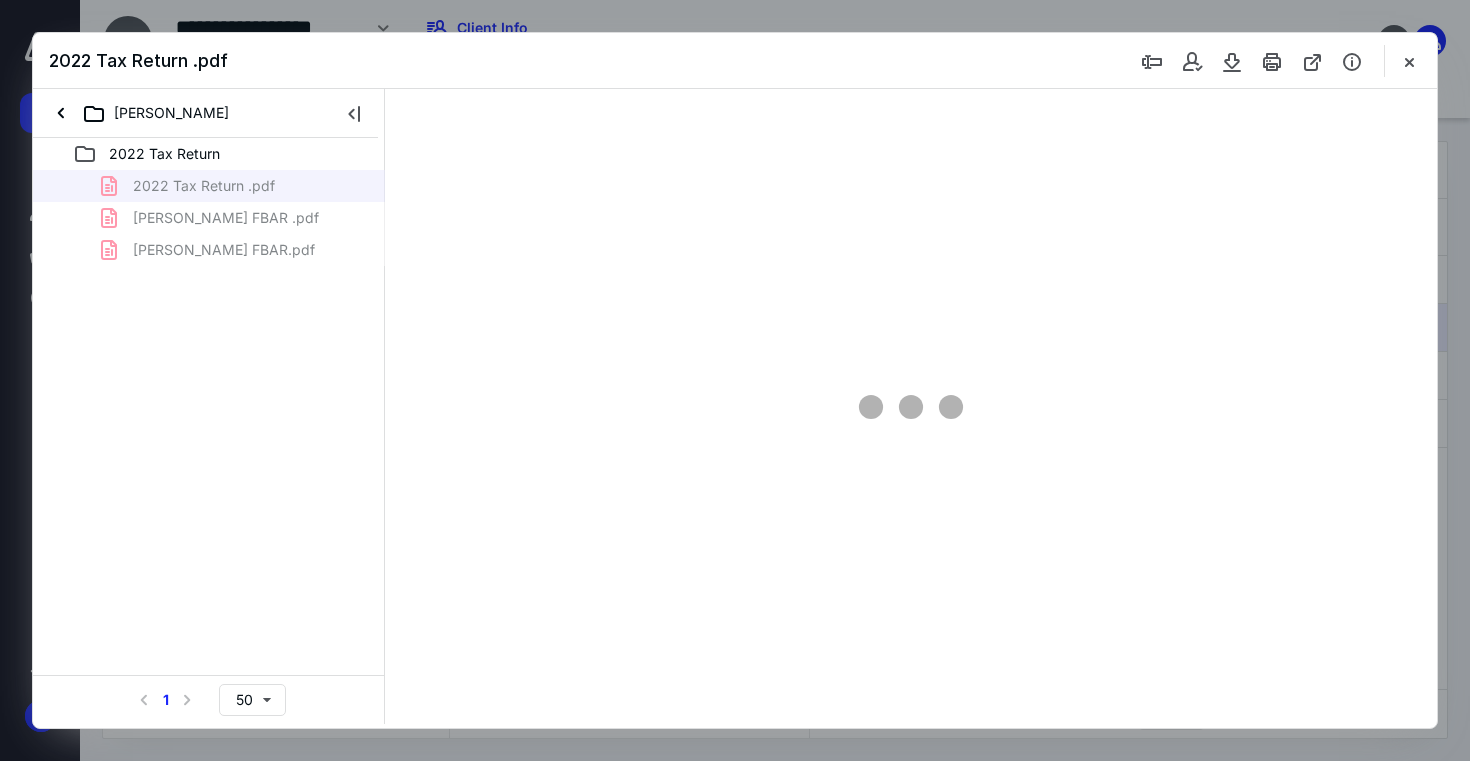 scroll, scrollTop: 0, scrollLeft: 0, axis: both 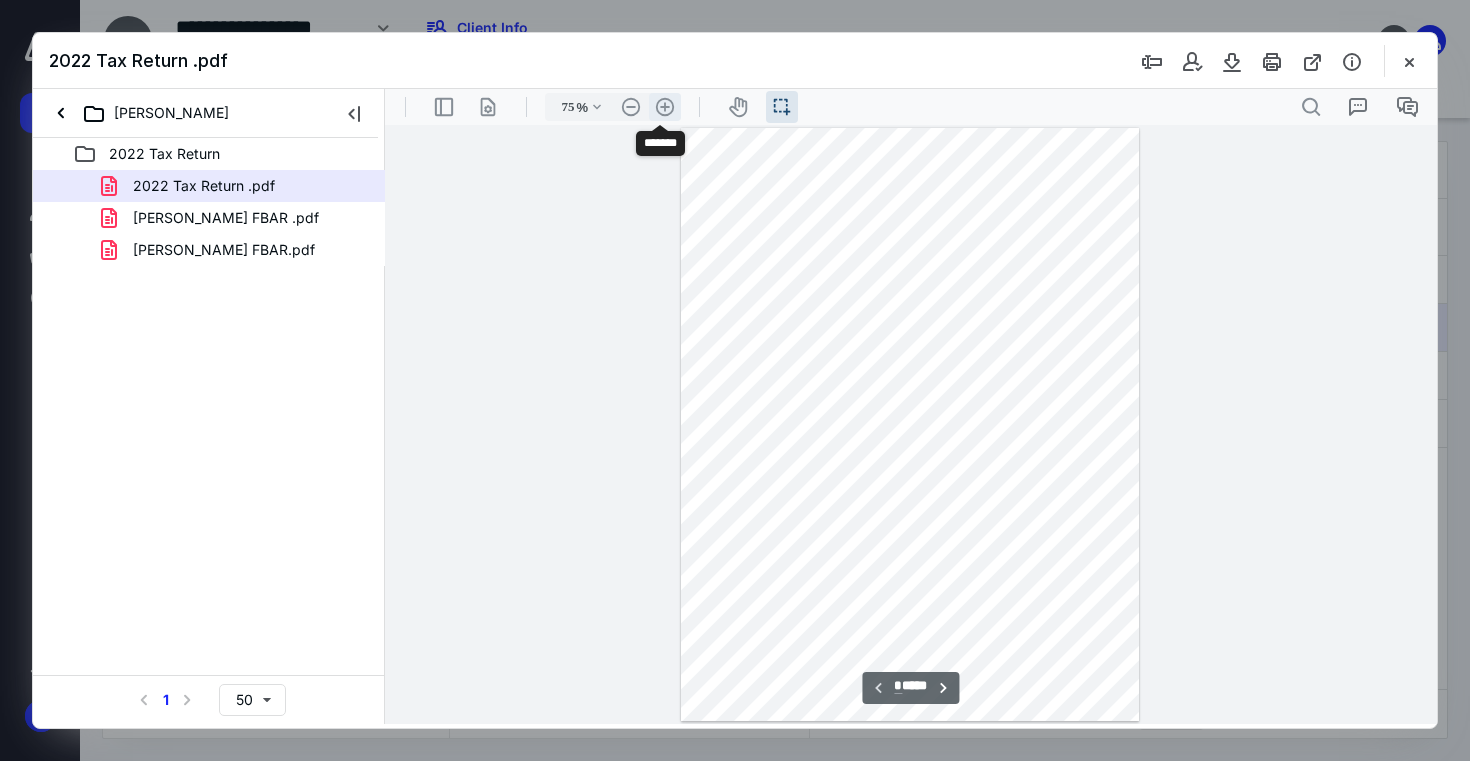 click on ".cls-1{fill:#abb0c4;} icon - header - zoom - in - line" at bounding box center (665, 107) 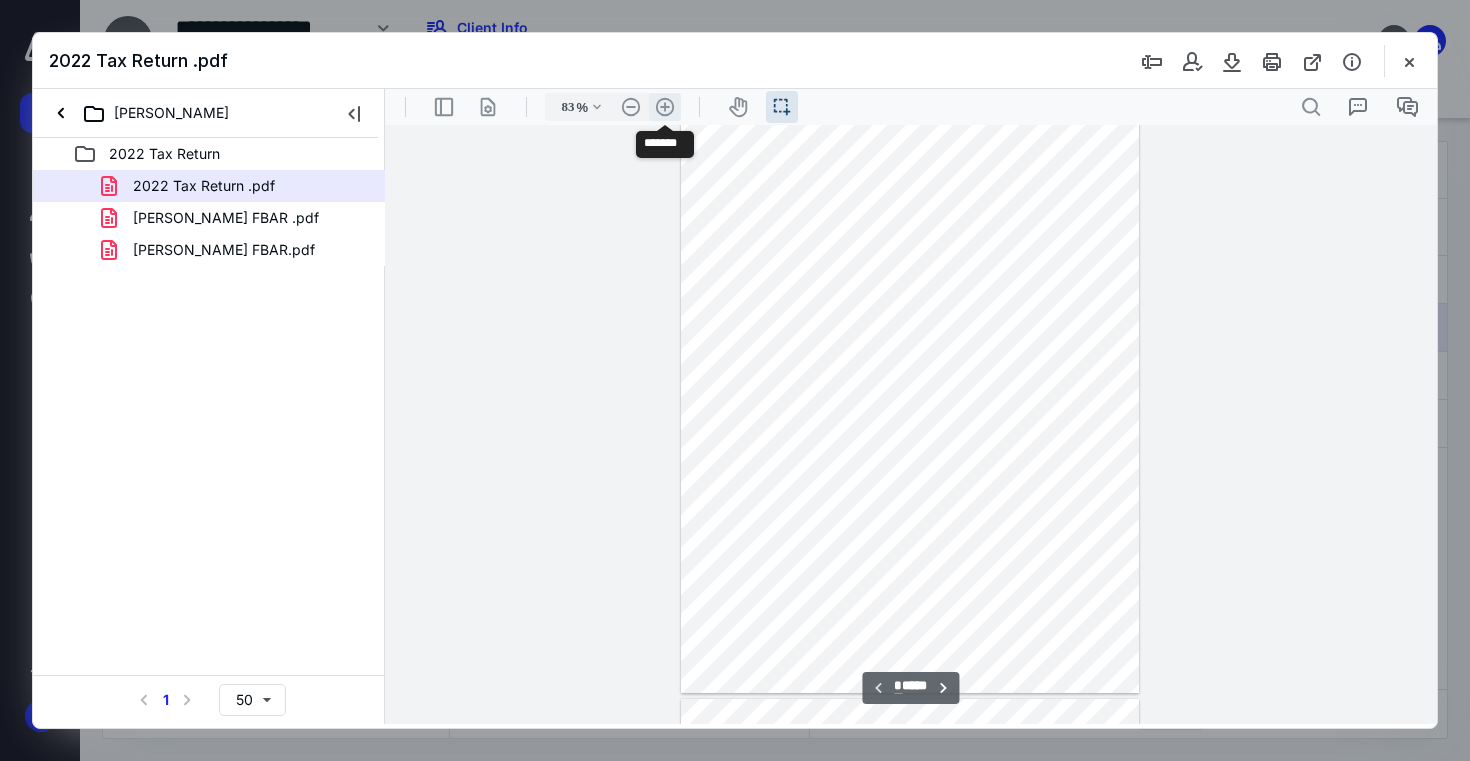 click on ".cls-1{fill:#abb0c4;} icon - header - zoom - in - line" at bounding box center [665, 107] 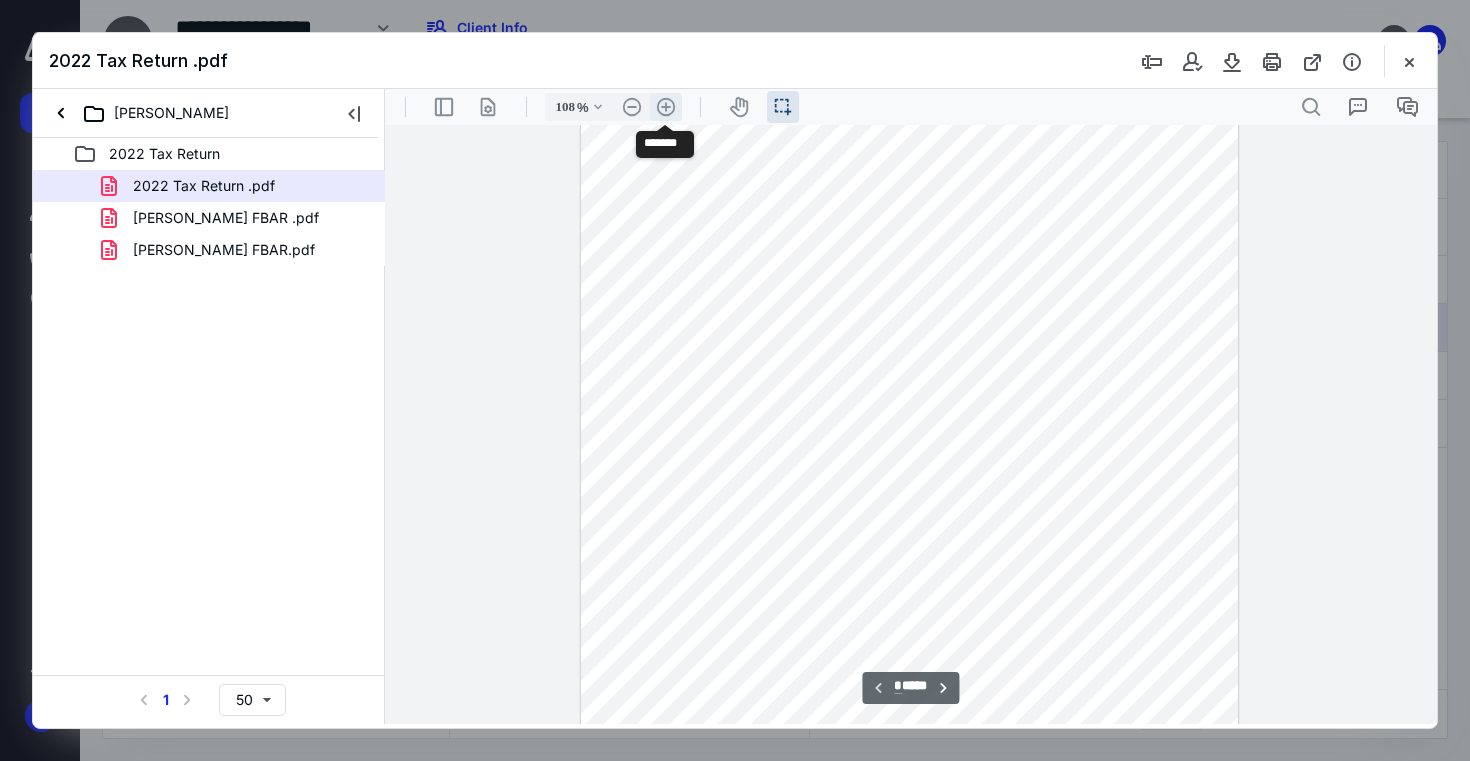 scroll, scrollTop: 122, scrollLeft: 0, axis: vertical 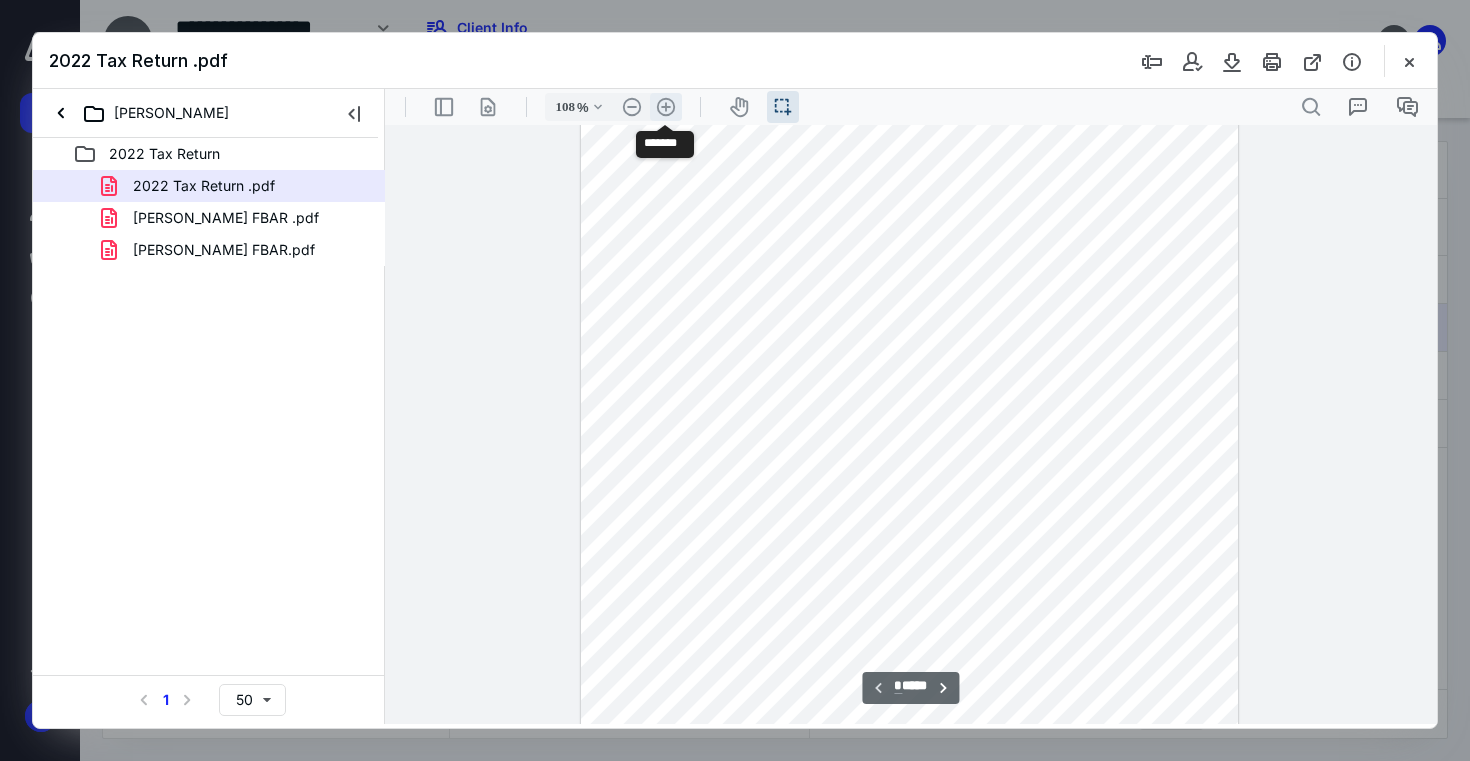 click on ".cls-1{fill:#abb0c4;} icon - header - zoom - in - line" at bounding box center [666, 107] 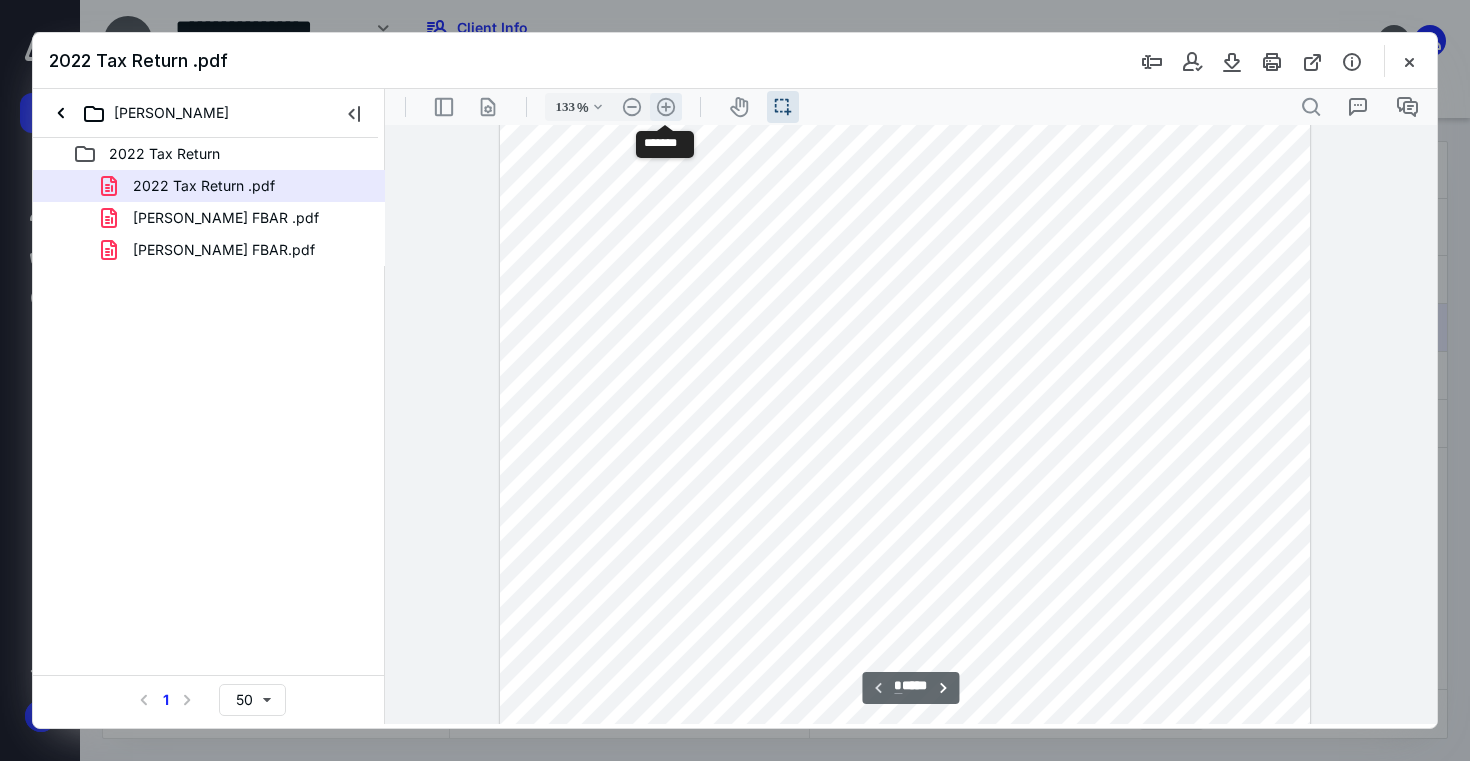 click on ".cls-1{fill:#abb0c4;} icon - header - zoom - in - line" at bounding box center (666, 107) 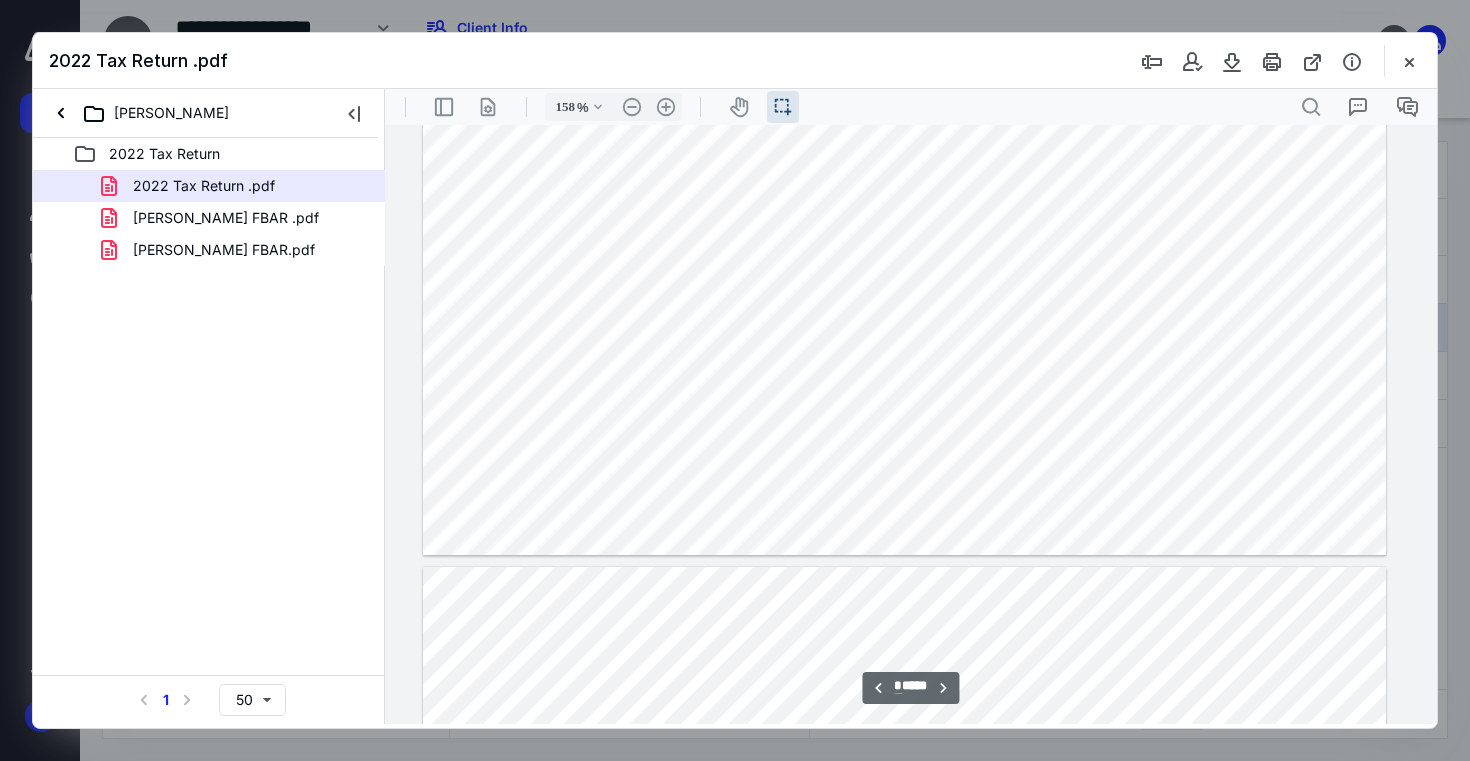 scroll, scrollTop: 4599, scrollLeft: 110, axis: both 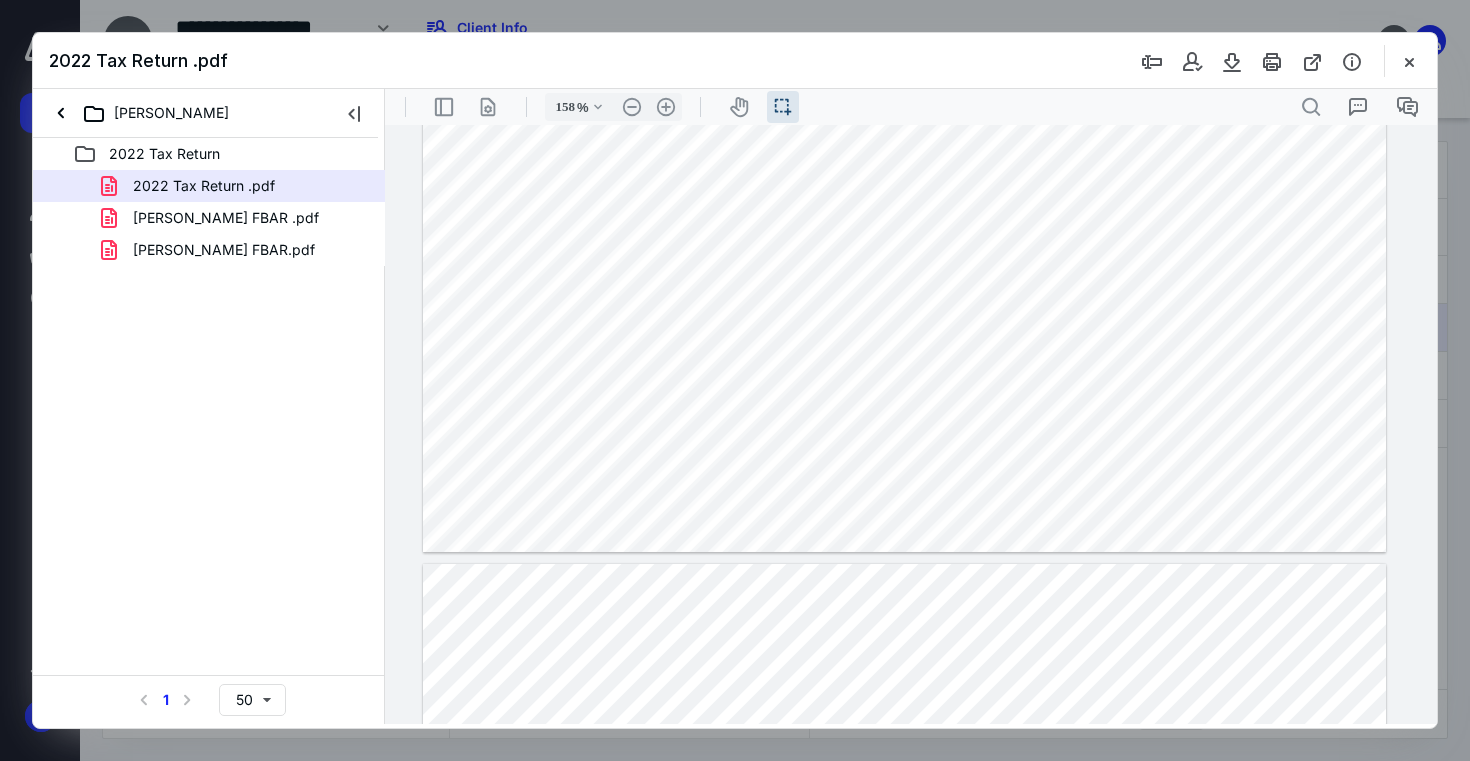 drag, startPoint x: 1261, startPoint y: 220, endPoint x: 909, endPoint y: 206, distance: 352.2783 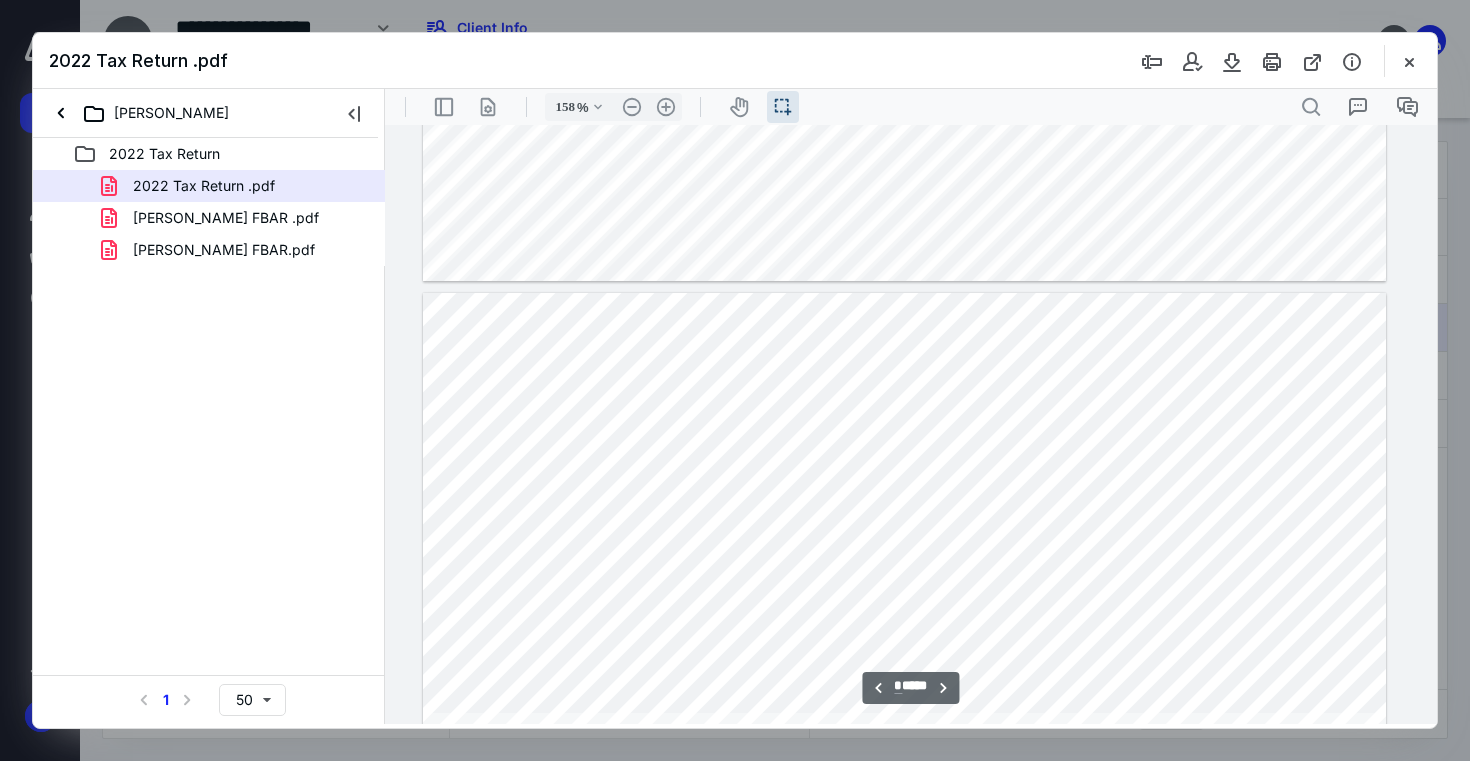 scroll, scrollTop: 4883, scrollLeft: 110, axis: both 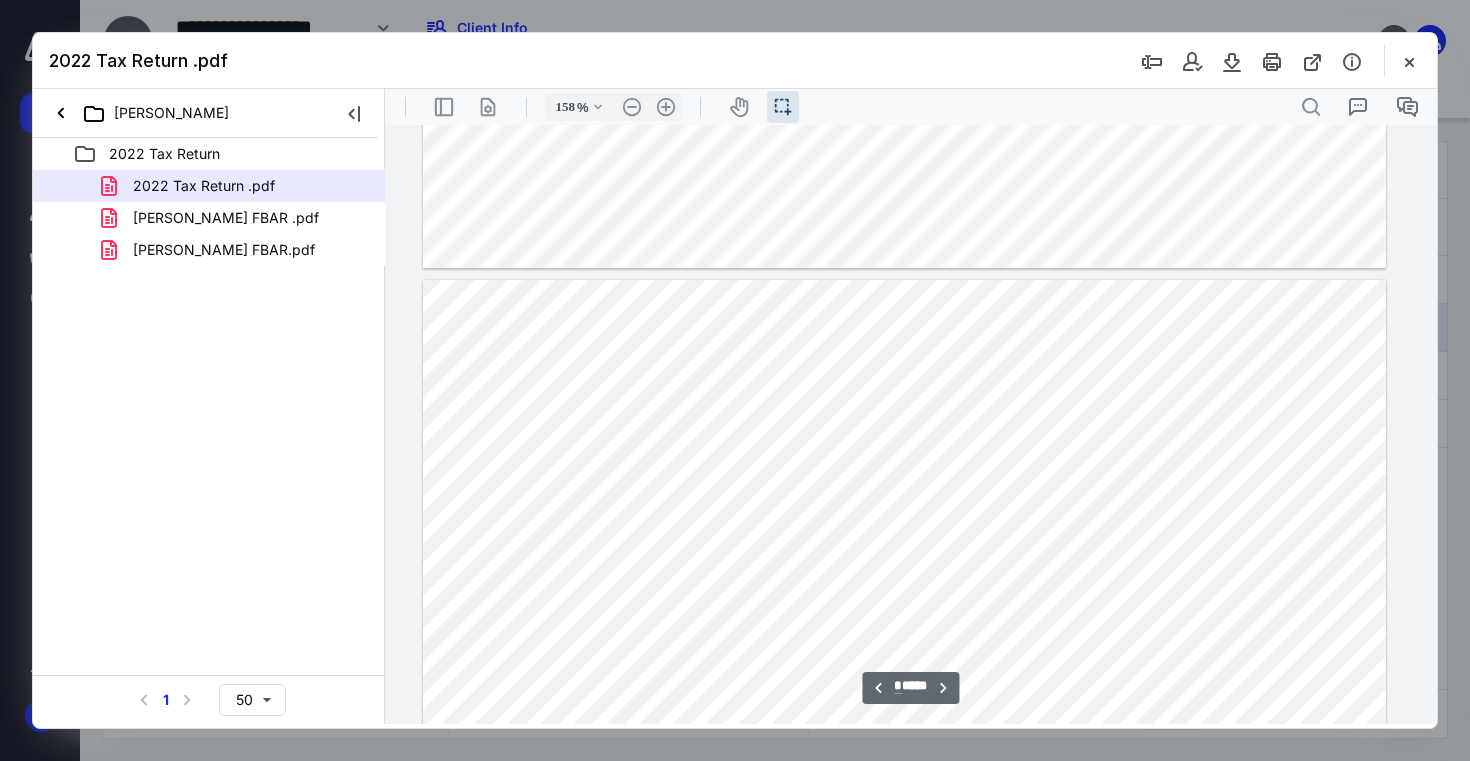 click at bounding box center (904, -355) 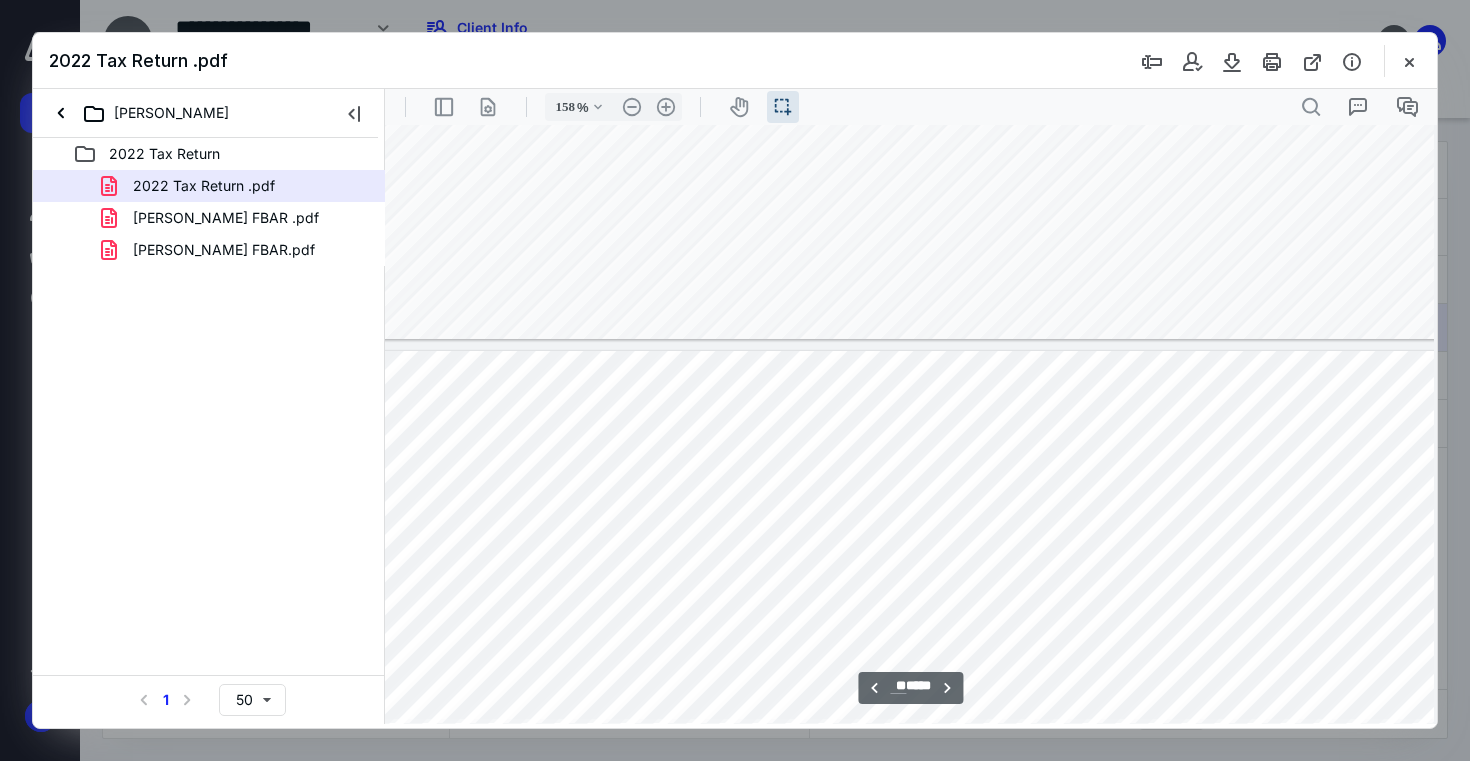 scroll, scrollTop: 15854, scrollLeft: 110, axis: both 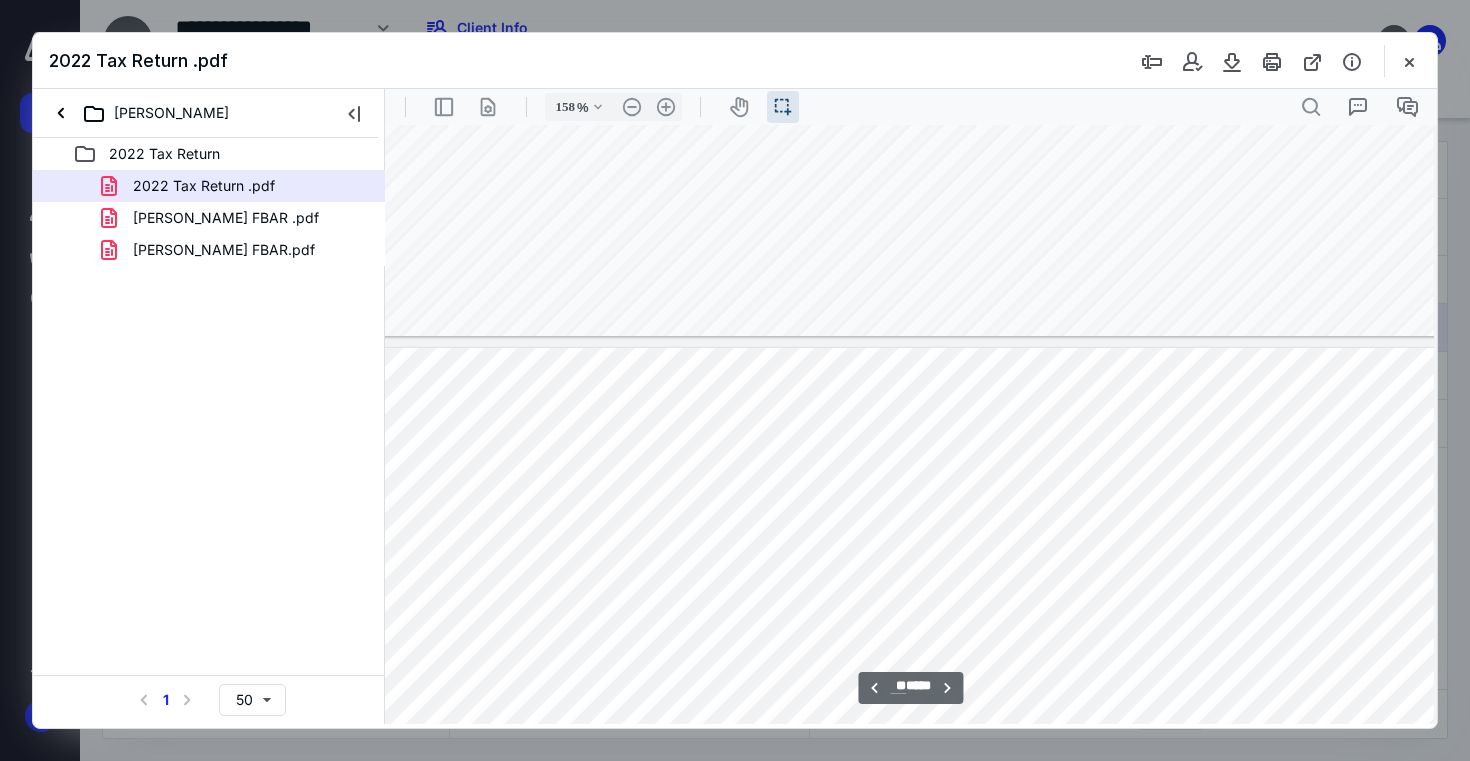 click on "**" at bounding box center [898, 686] 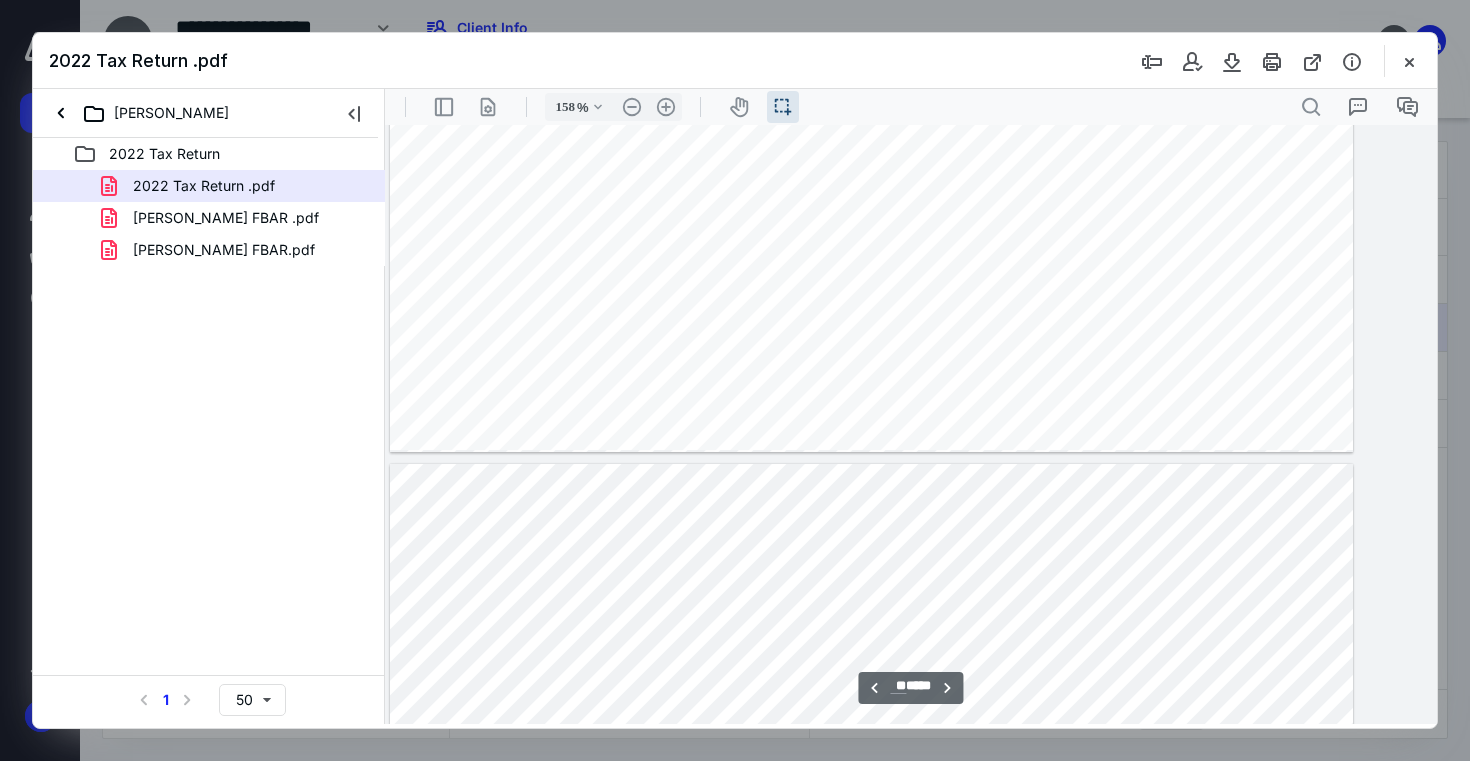 type on "**" 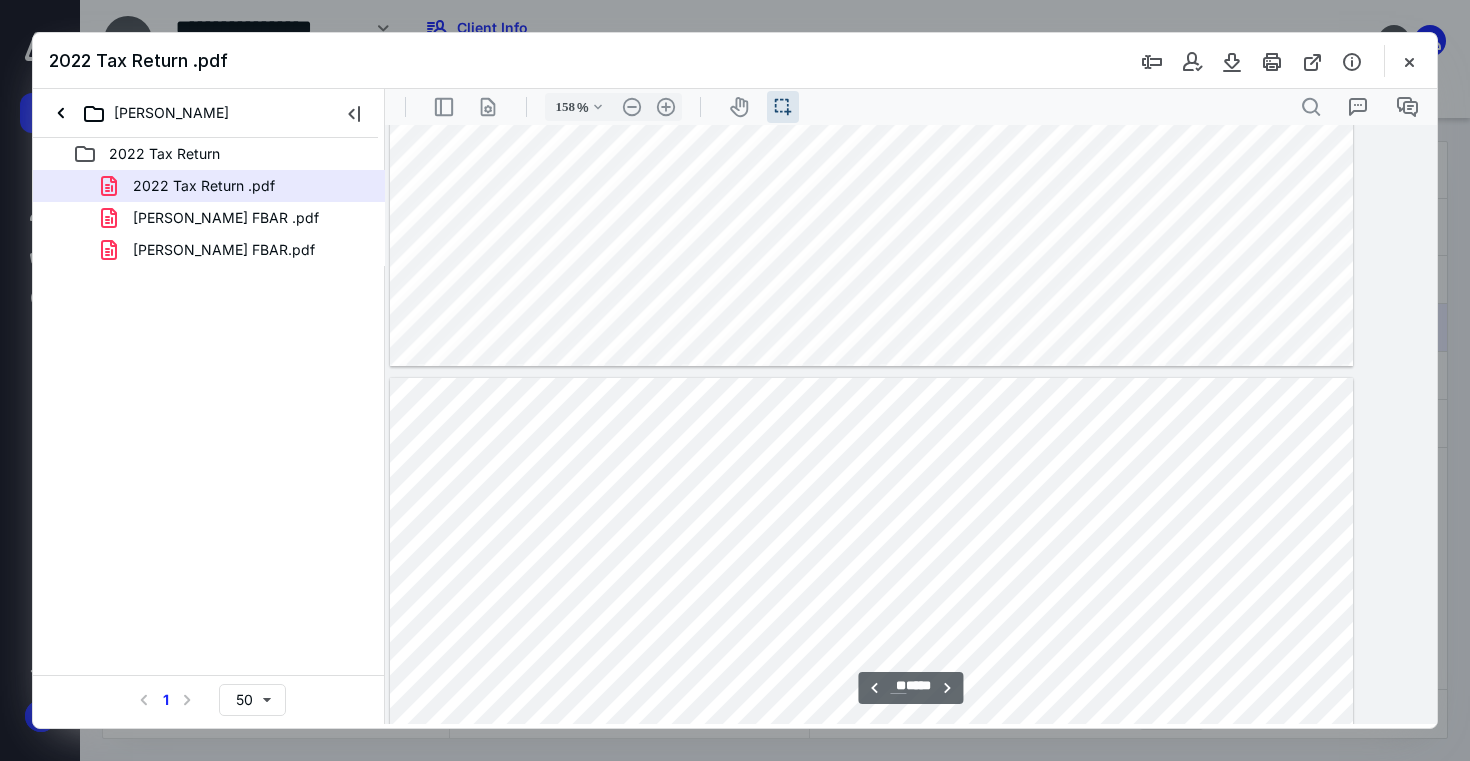 scroll, scrollTop: 41945, scrollLeft: 143, axis: both 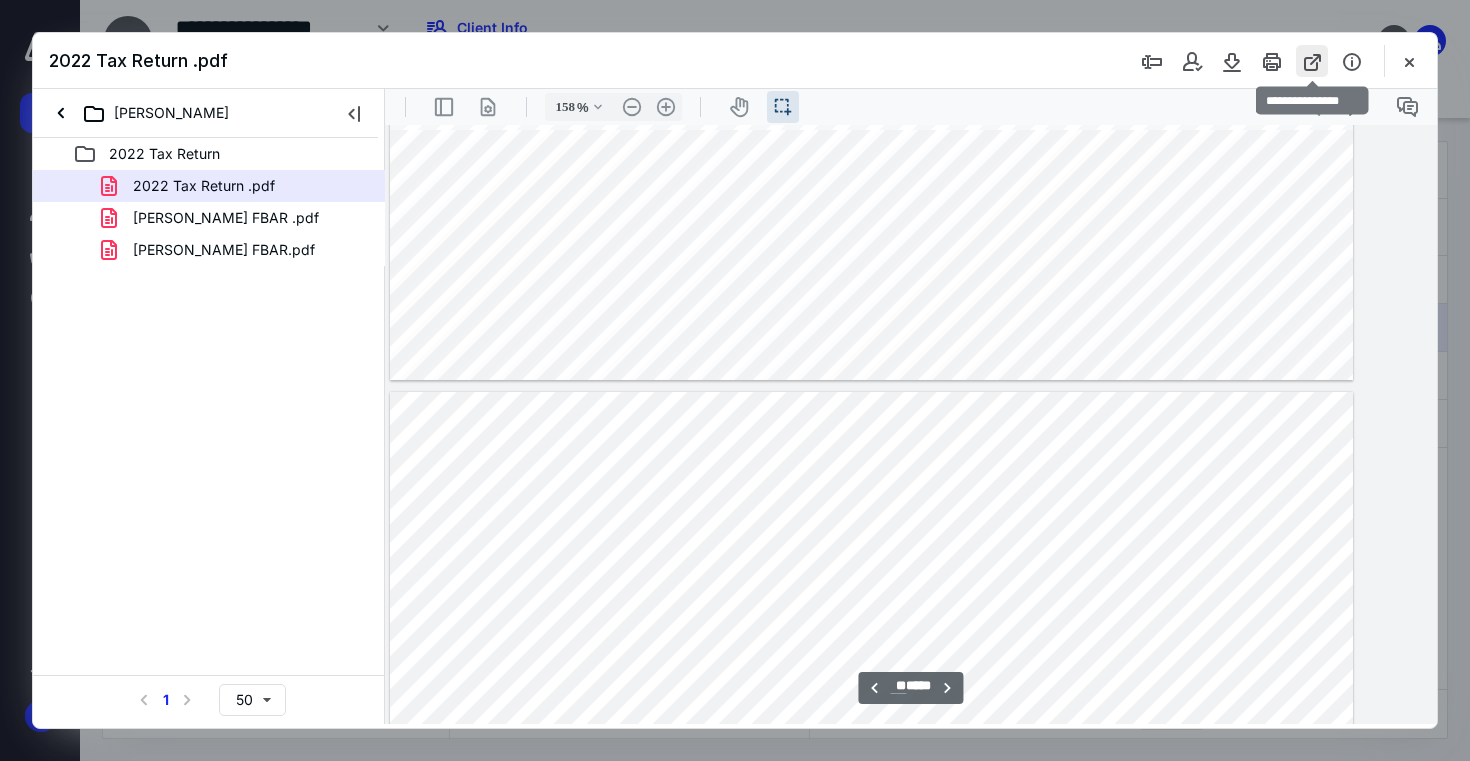 click at bounding box center [1312, 61] 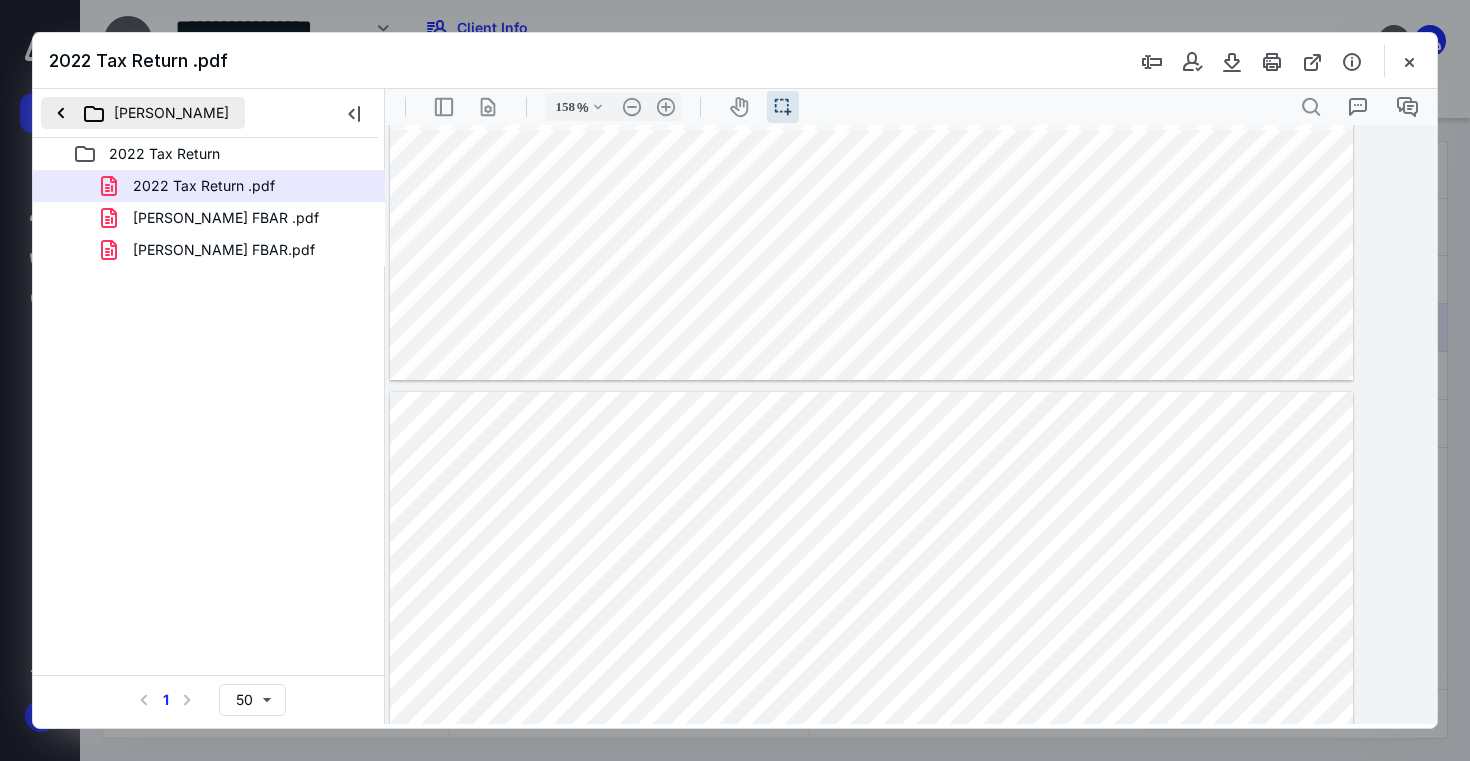 click on "[PERSON_NAME]" at bounding box center (143, 113) 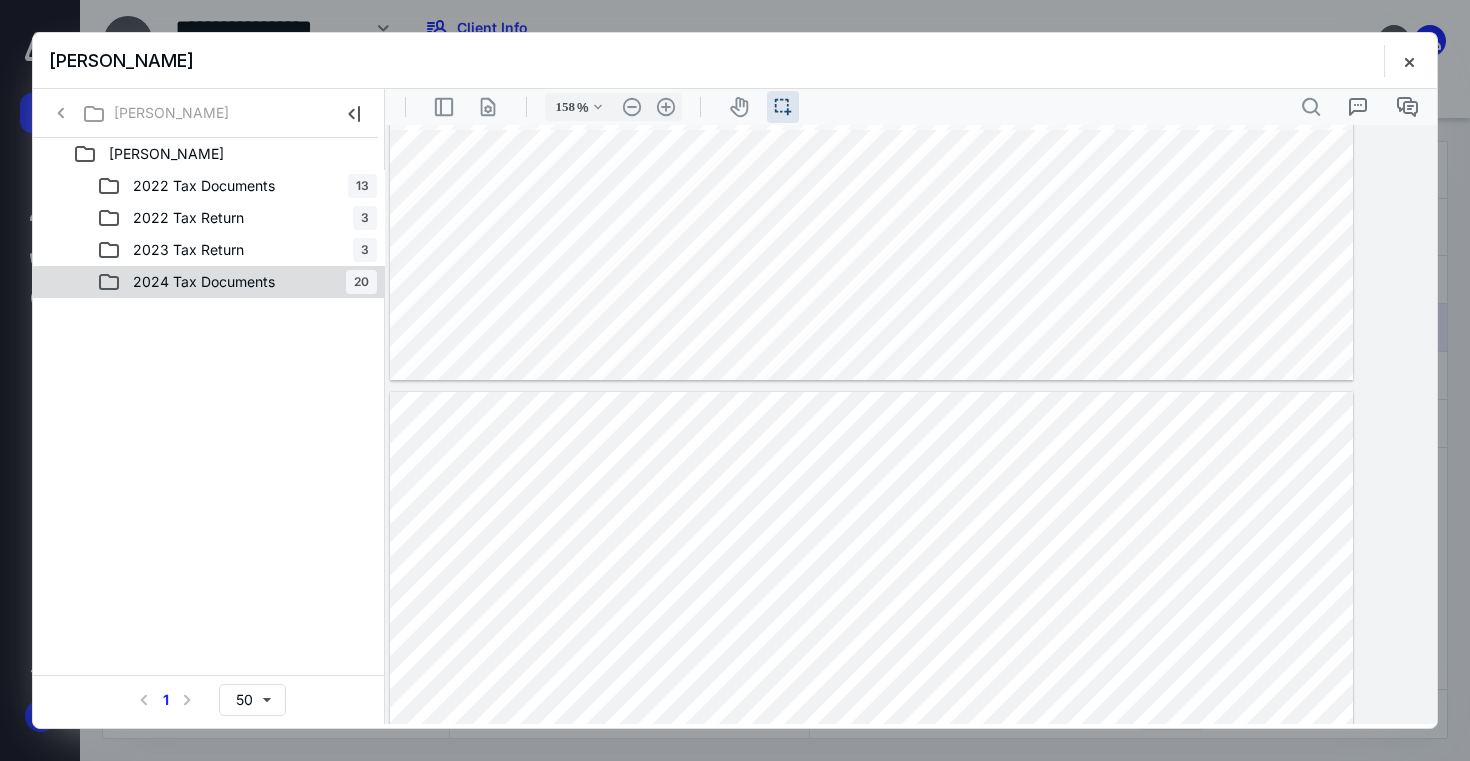 click on "2024 Tax Documents" at bounding box center [192, 282] 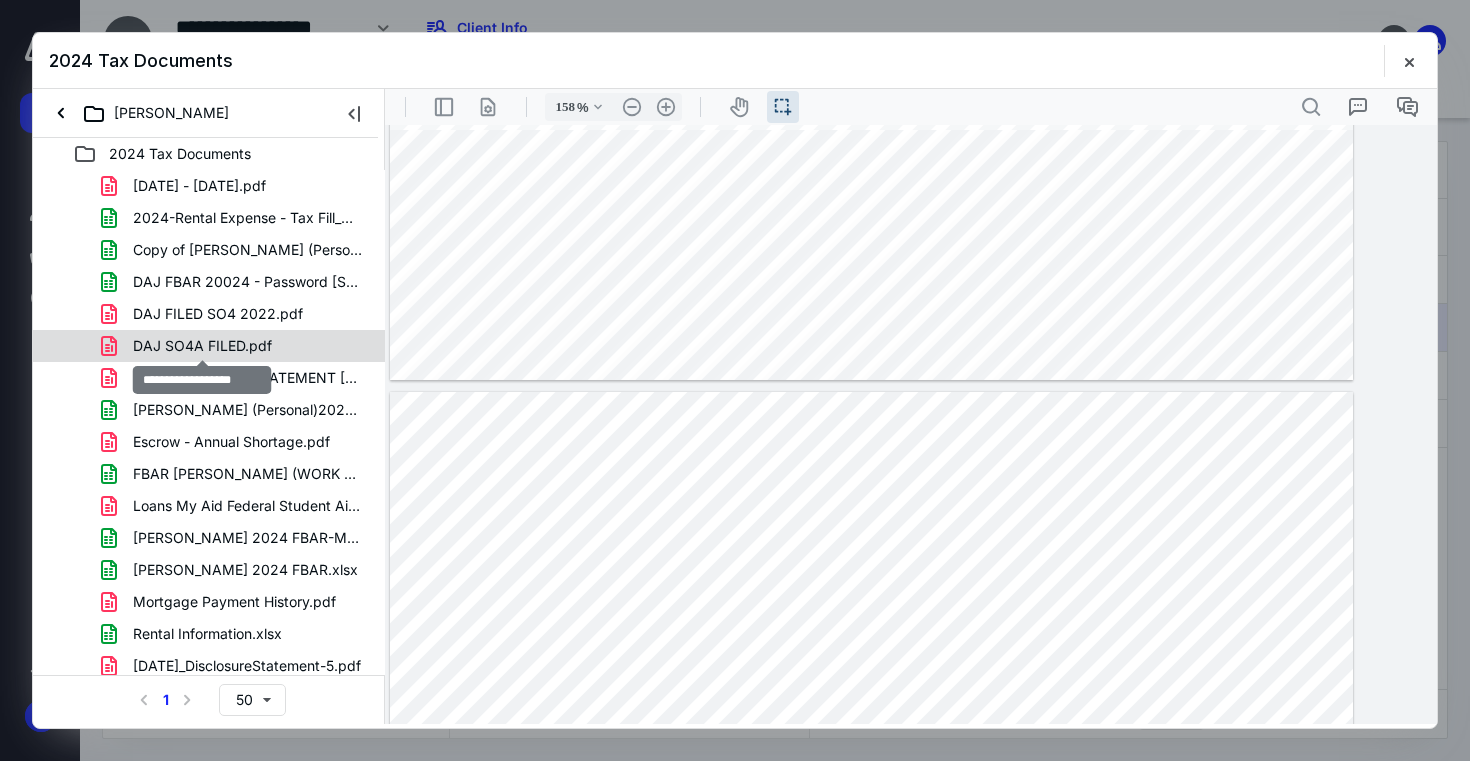 click on "DAJ SO4A FILED.pdf" at bounding box center (202, 346) 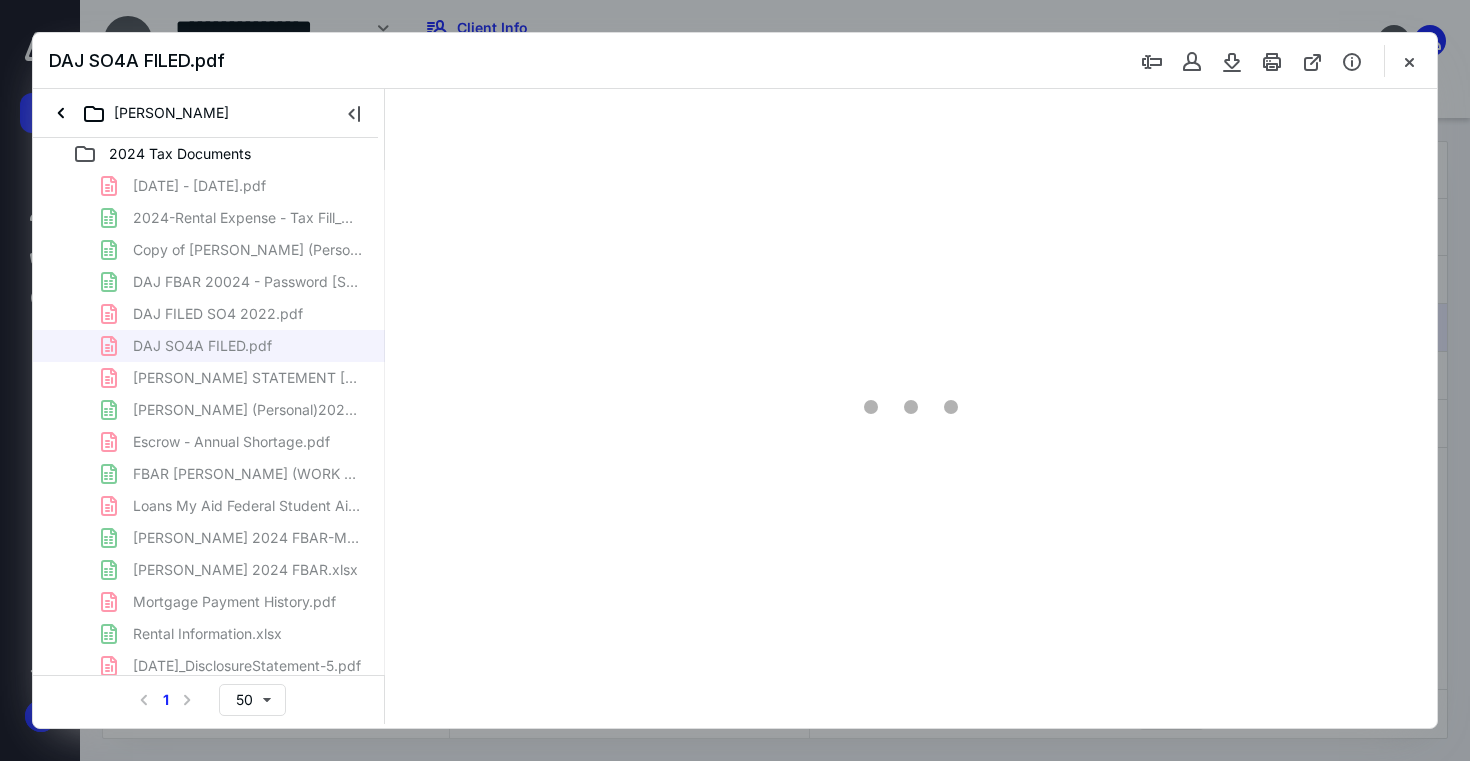 scroll, scrollTop: 39, scrollLeft: 0, axis: vertical 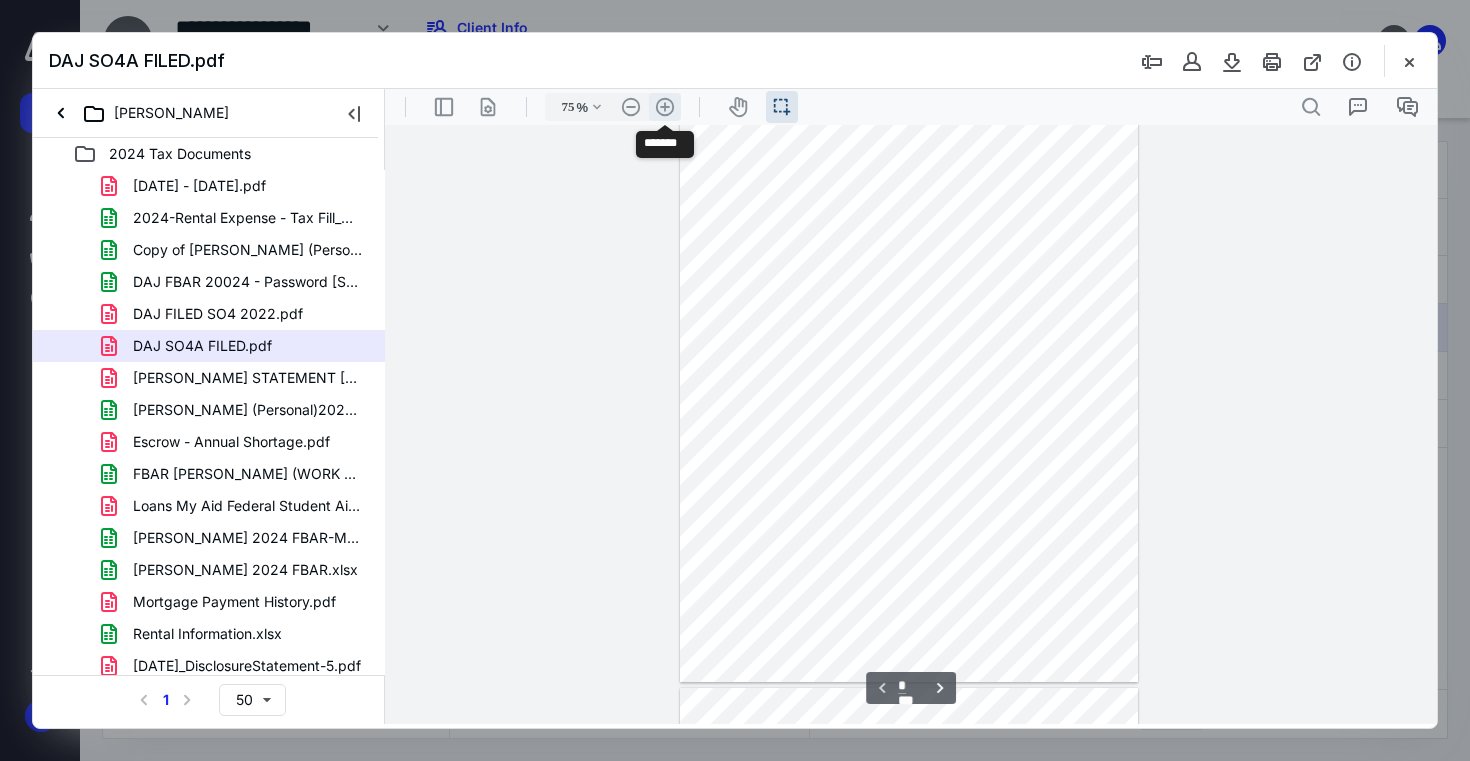 click on ".cls-1{fill:#abb0c4;} icon - header - zoom - in - line" at bounding box center [665, 107] 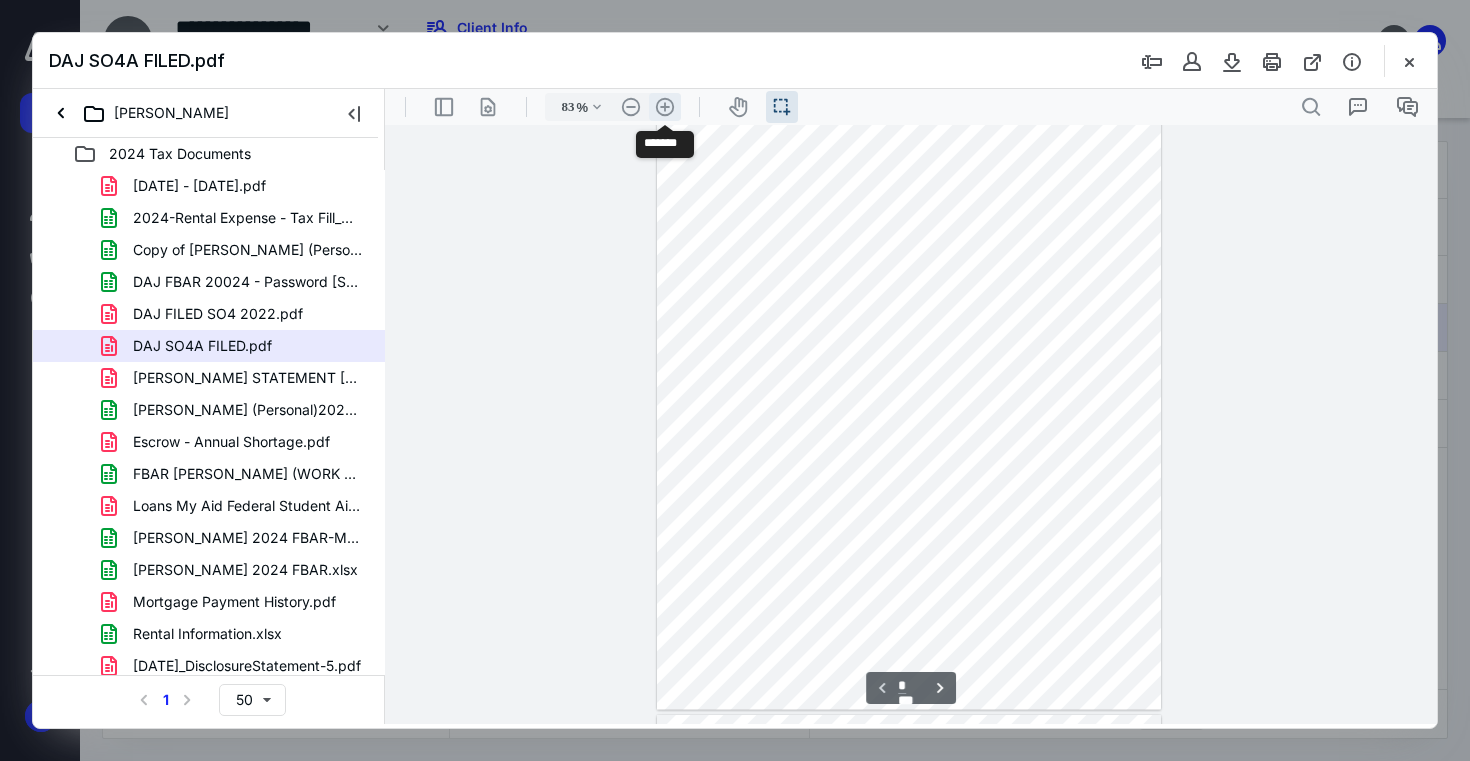 click on ".cls-1{fill:#abb0c4;} icon - header - zoom - in - line" at bounding box center [665, 107] 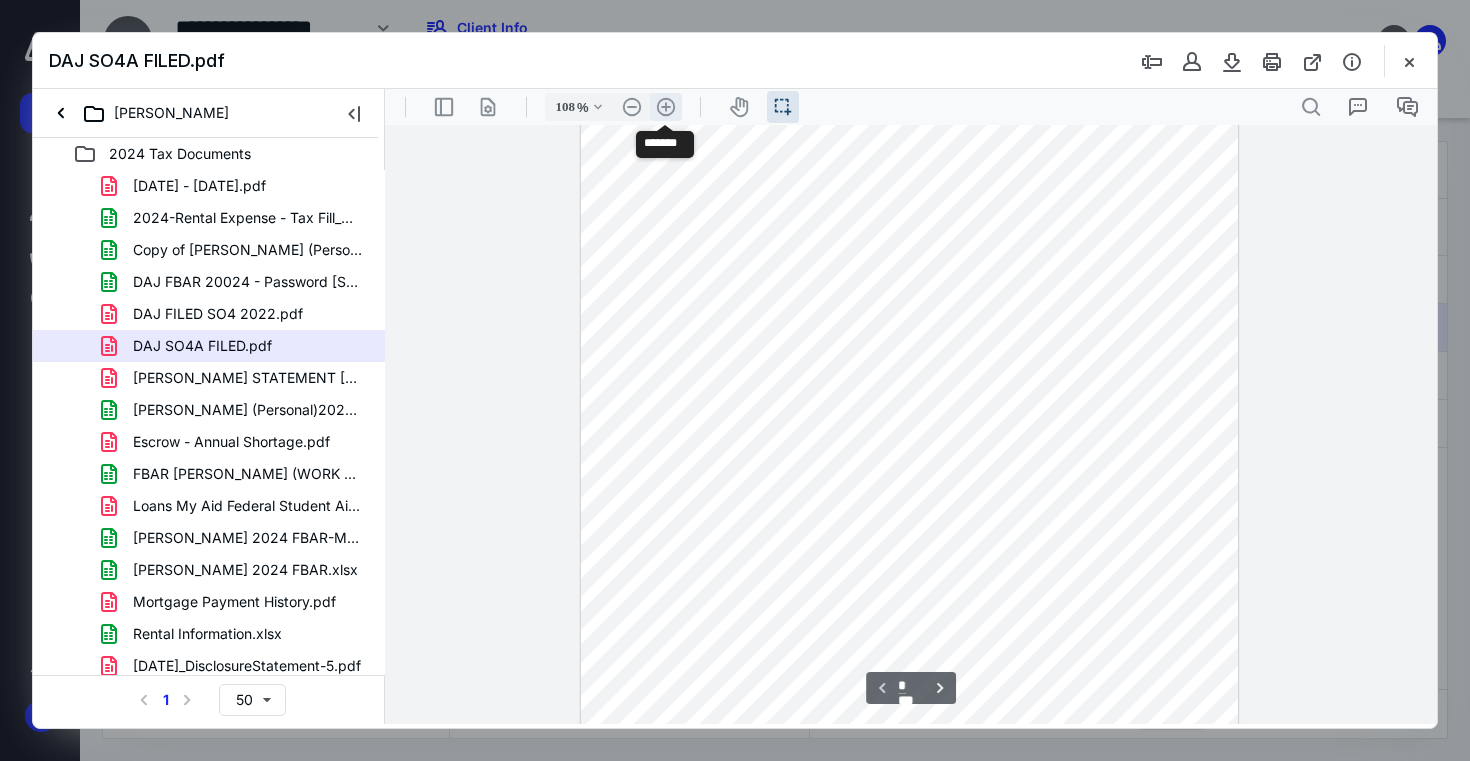 click on ".cls-1{fill:#abb0c4;} icon - header - zoom - in - line" at bounding box center (666, 107) 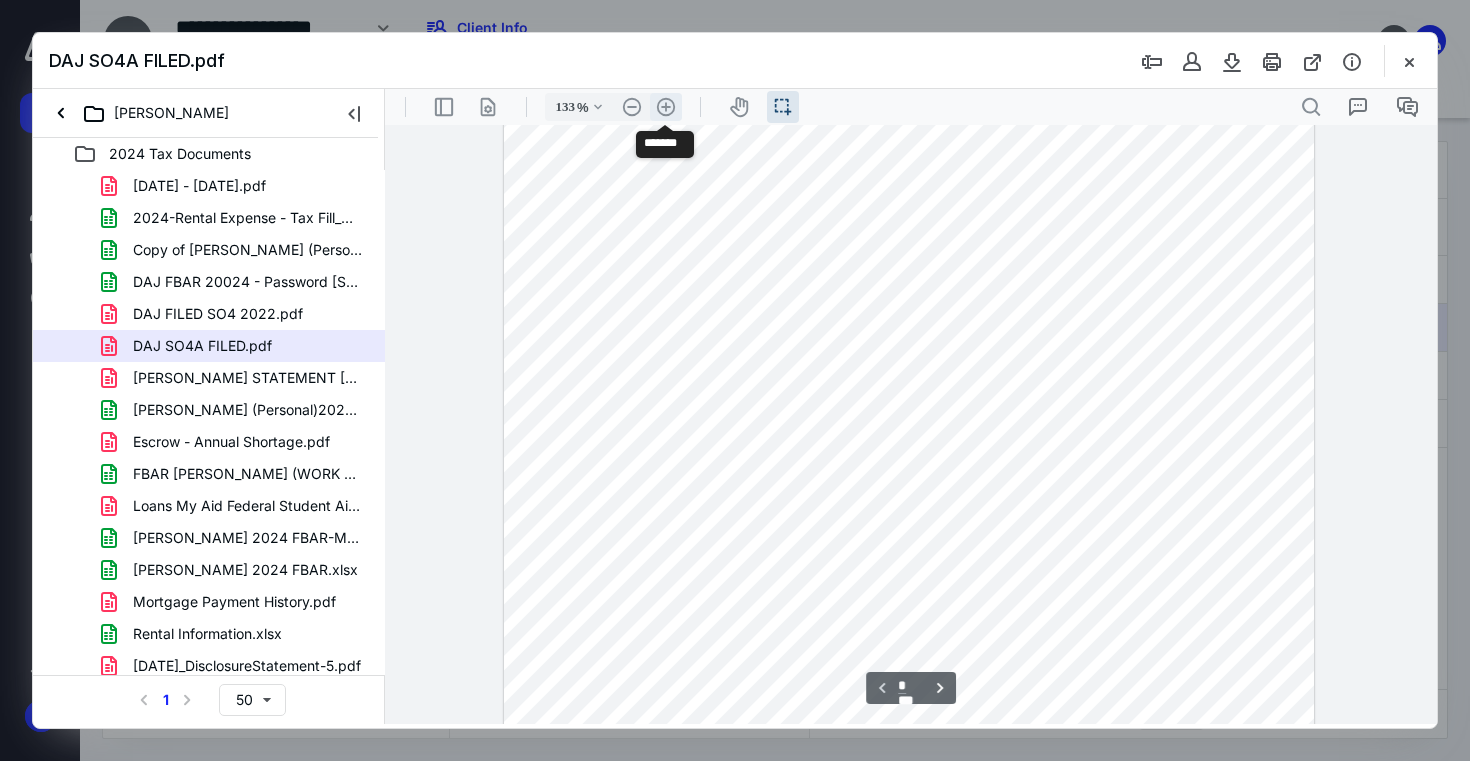 click on ".cls-1{fill:#abb0c4;} icon - header - zoom - in - line" at bounding box center (666, 107) 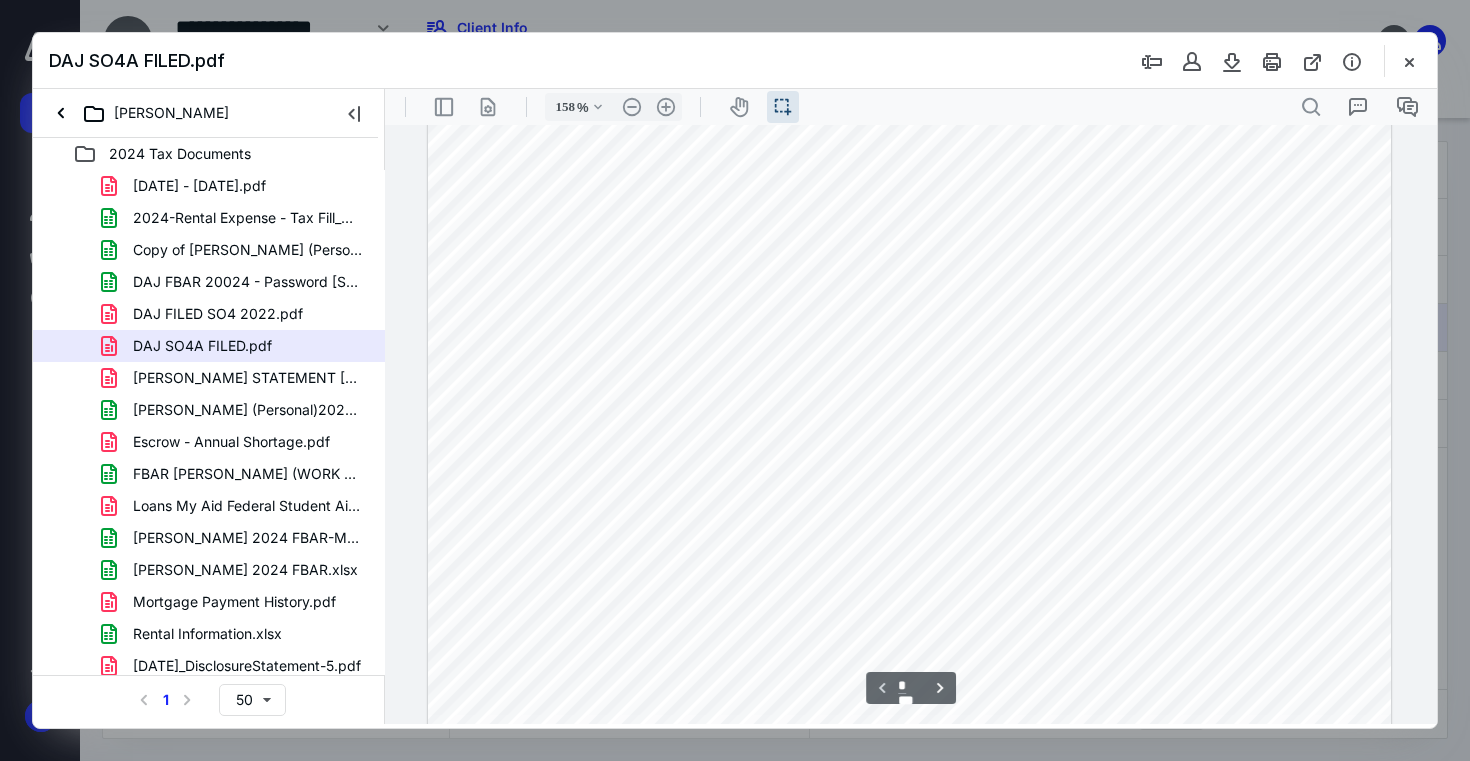scroll, scrollTop: 319, scrollLeft: 0, axis: vertical 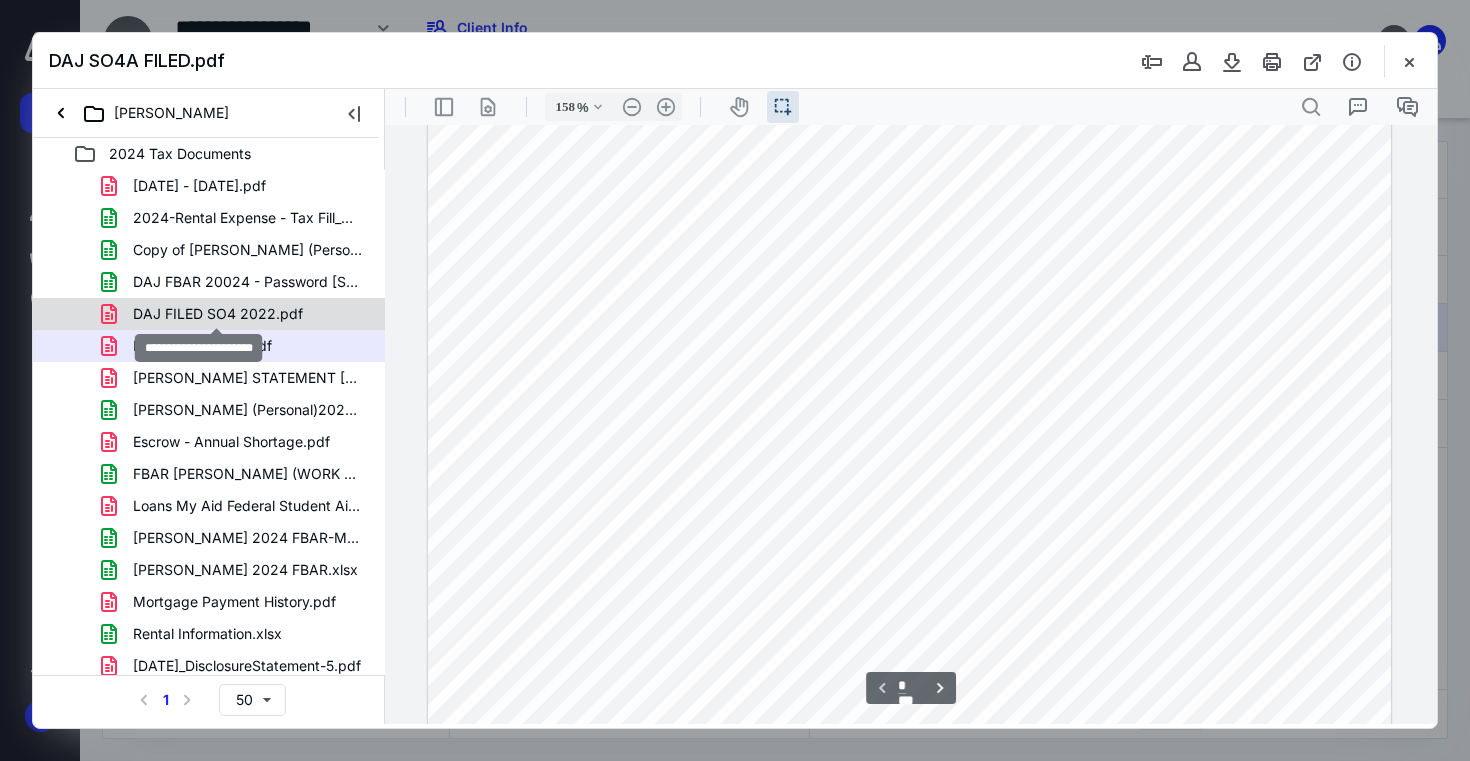 click on "DAJ FILED SO4 2022.pdf" at bounding box center [218, 314] 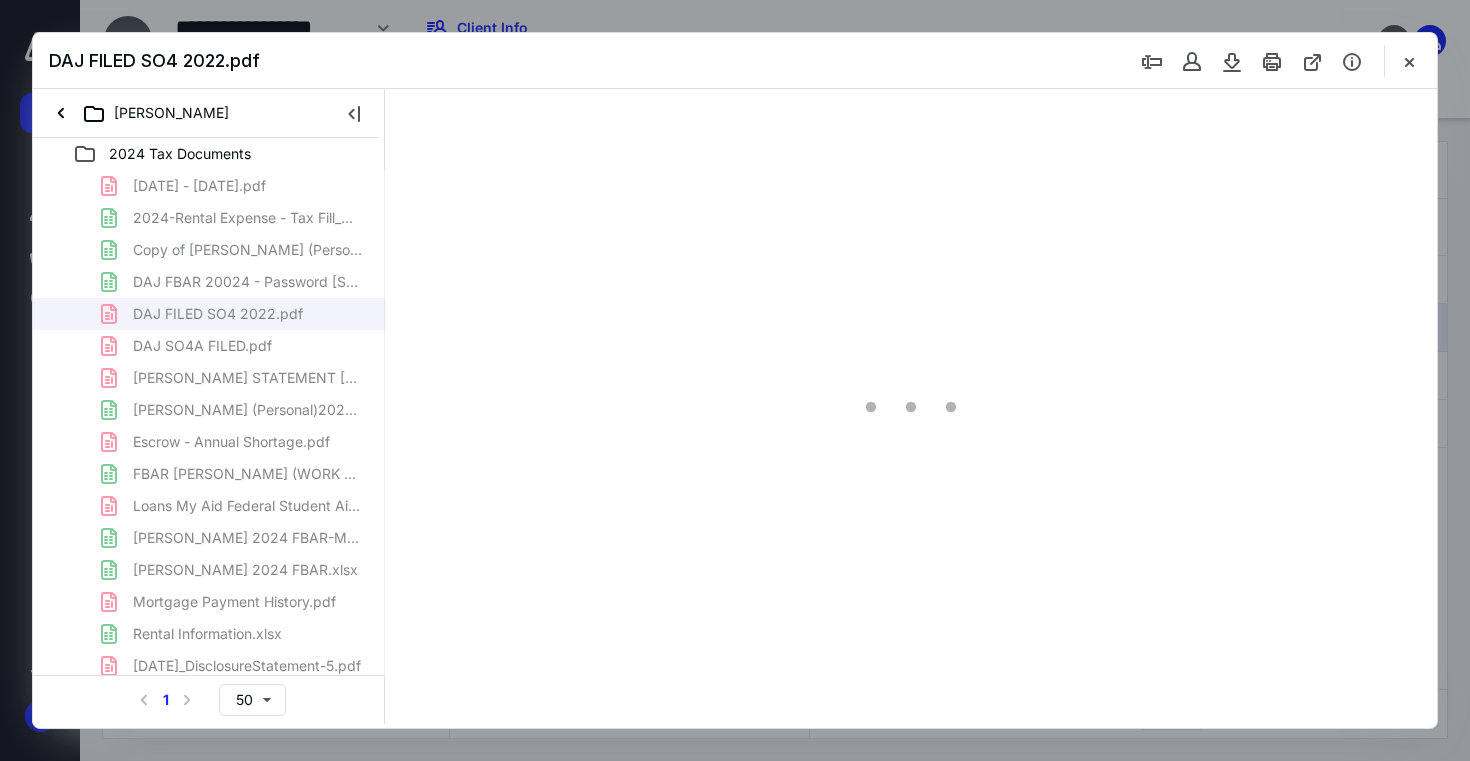 scroll, scrollTop: 39, scrollLeft: 0, axis: vertical 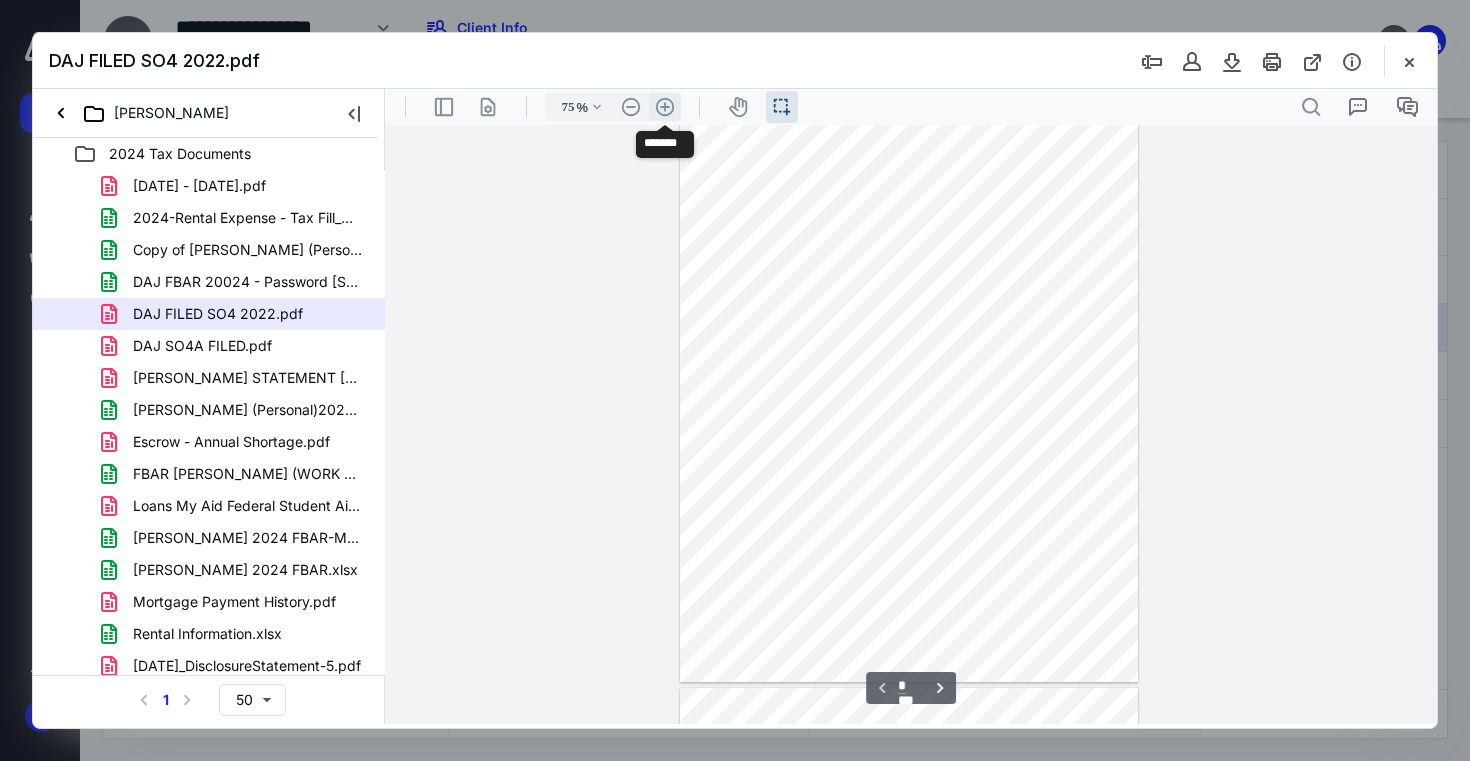 click on ".cls-1{fill:#abb0c4;} icon - header - zoom - in - line" at bounding box center (665, 107) 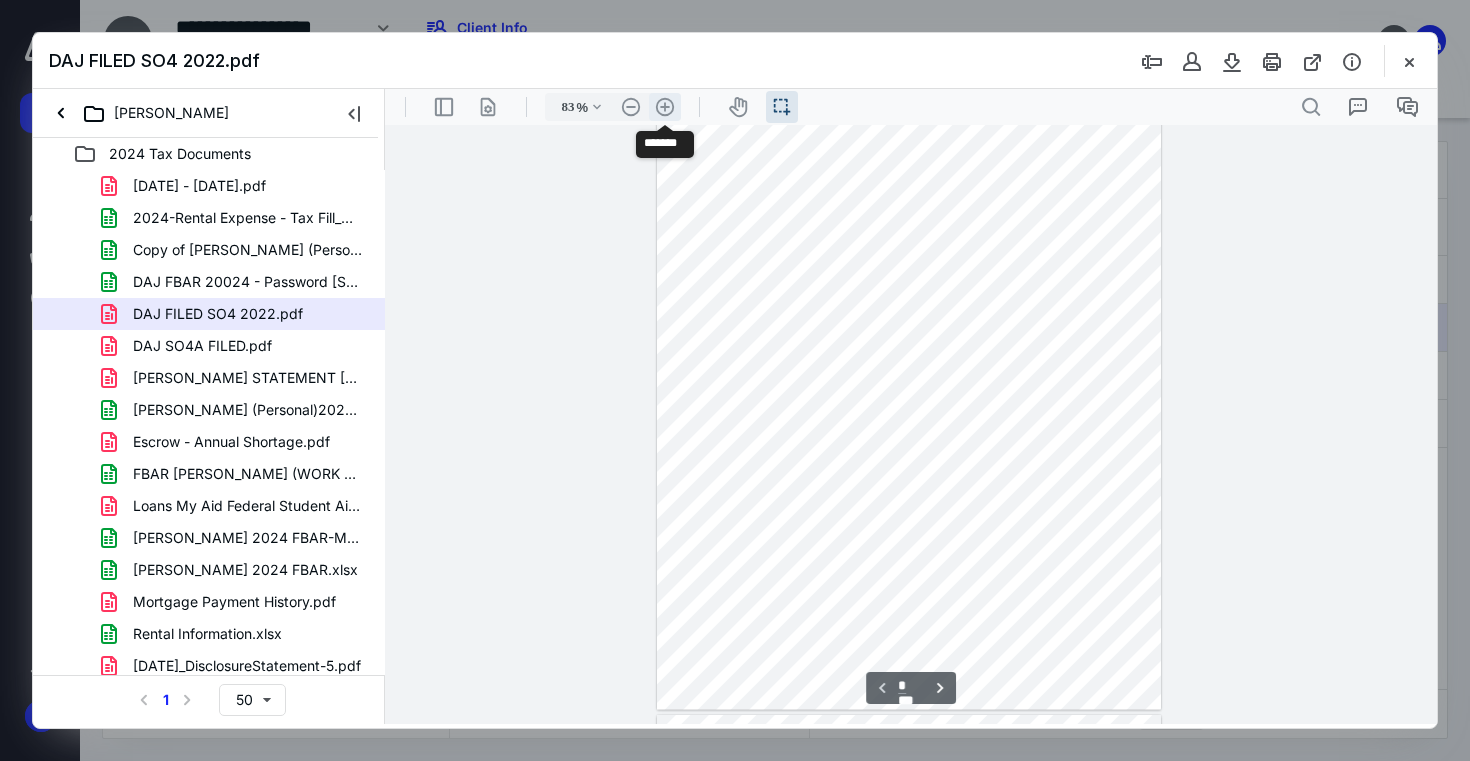 click on ".cls-1{fill:#abb0c4;} icon - header - zoom - in - line" at bounding box center [665, 107] 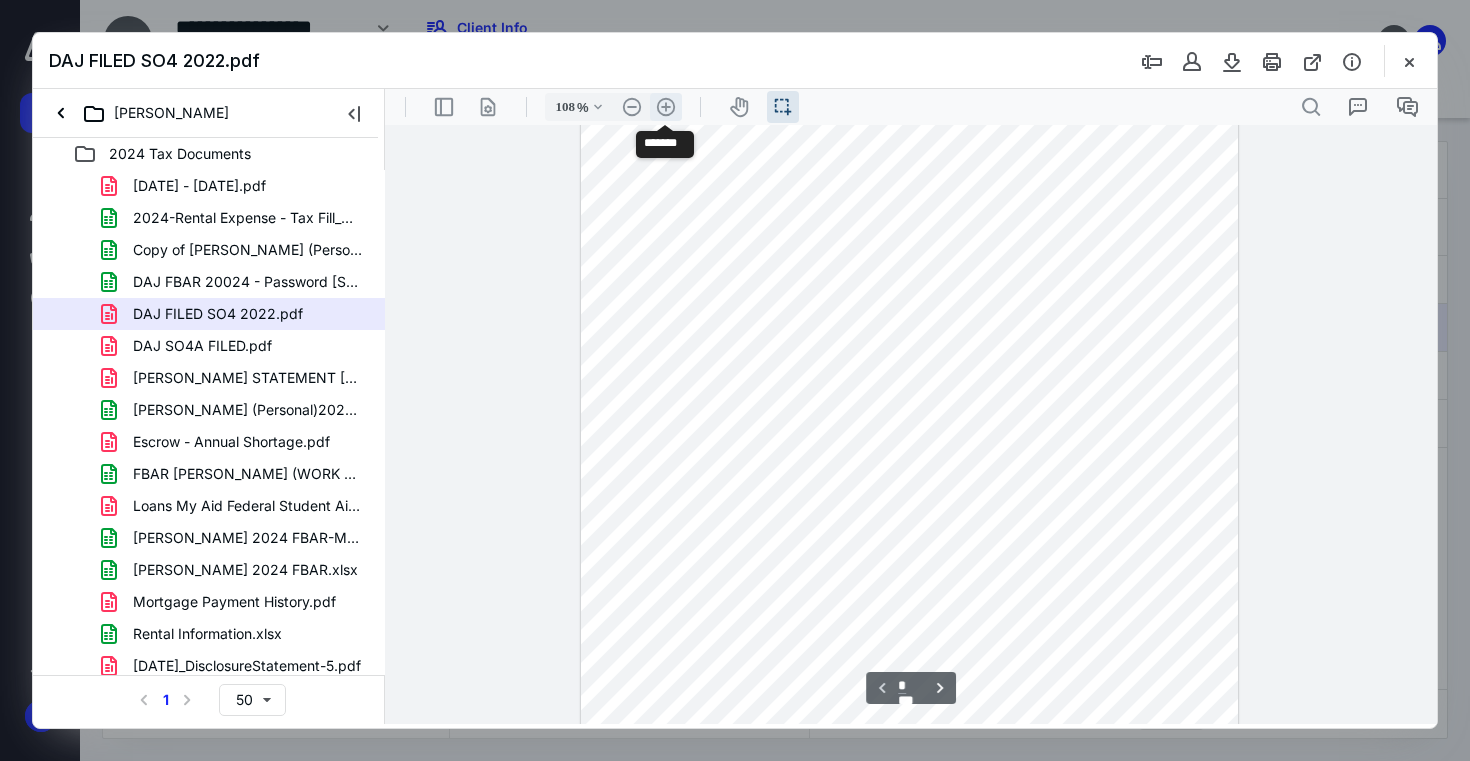 click on ".cls-1{fill:#abb0c4;} icon - header - zoom - in - line" at bounding box center (666, 107) 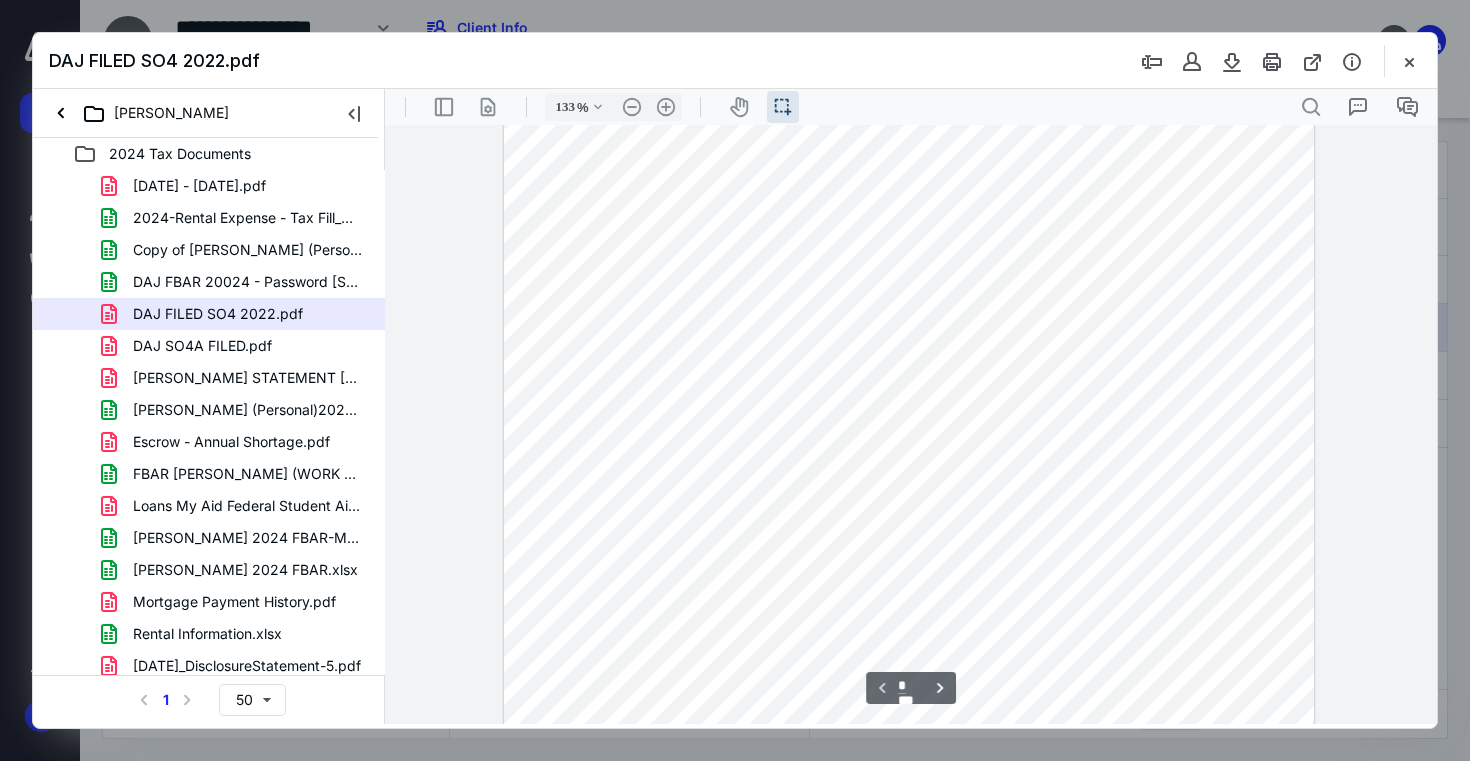scroll, scrollTop: 32, scrollLeft: 0, axis: vertical 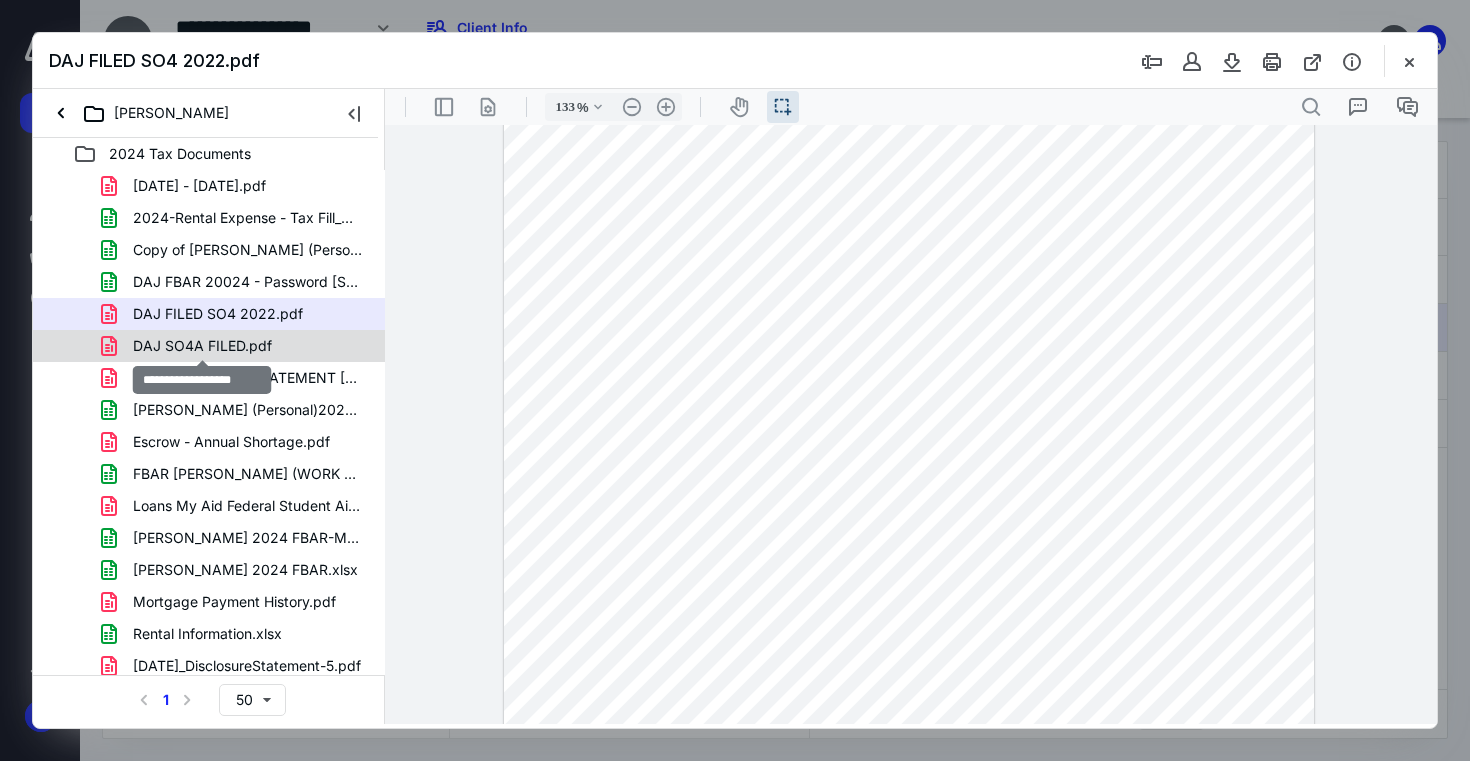 click on "DAJ SO4A FILED.pdf" at bounding box center (202, 346) 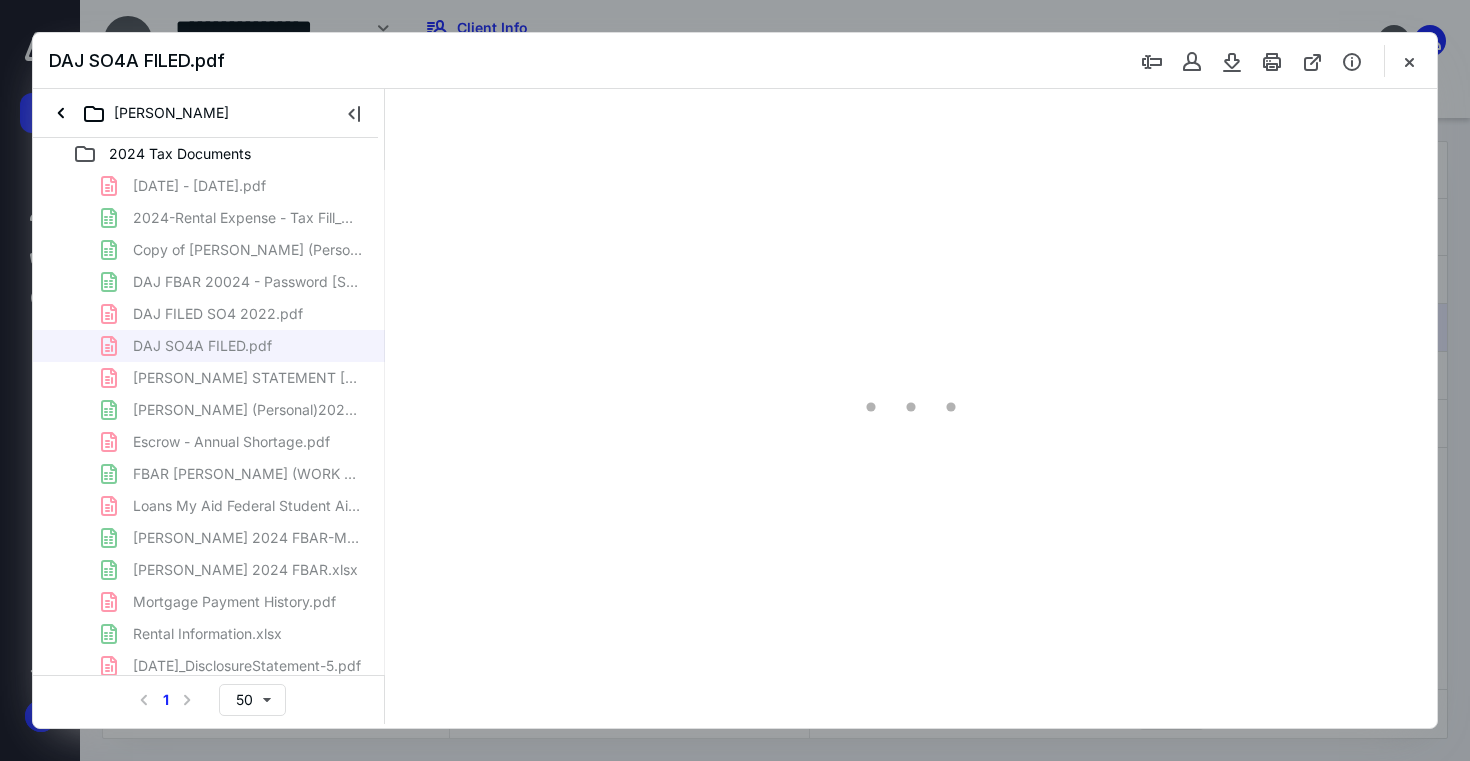 scroll, scrollTop: 39, scrollLeft: 0, axis: vertical 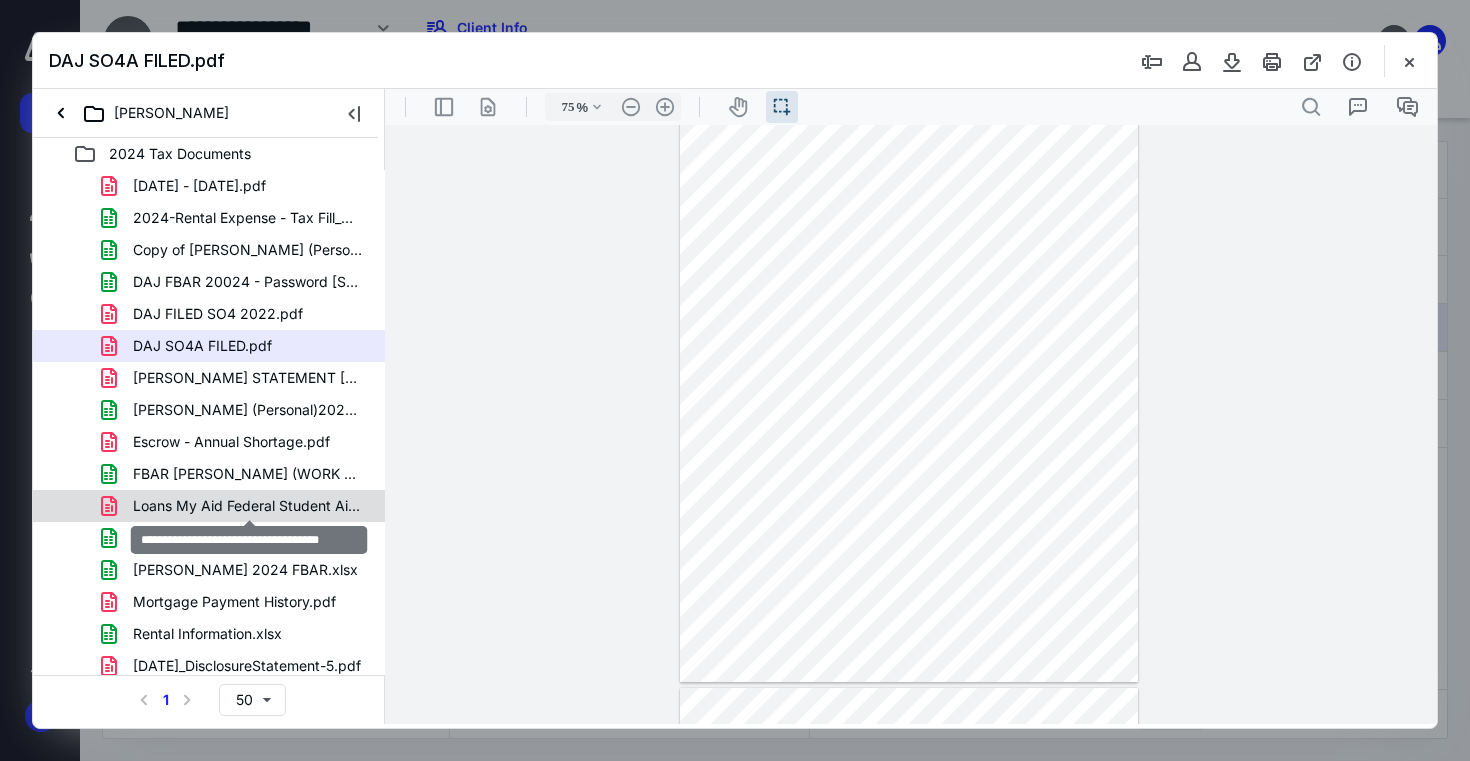 click on "Loans My Aid Federal Student Aid.pdf" at bounding box center [249, 506] 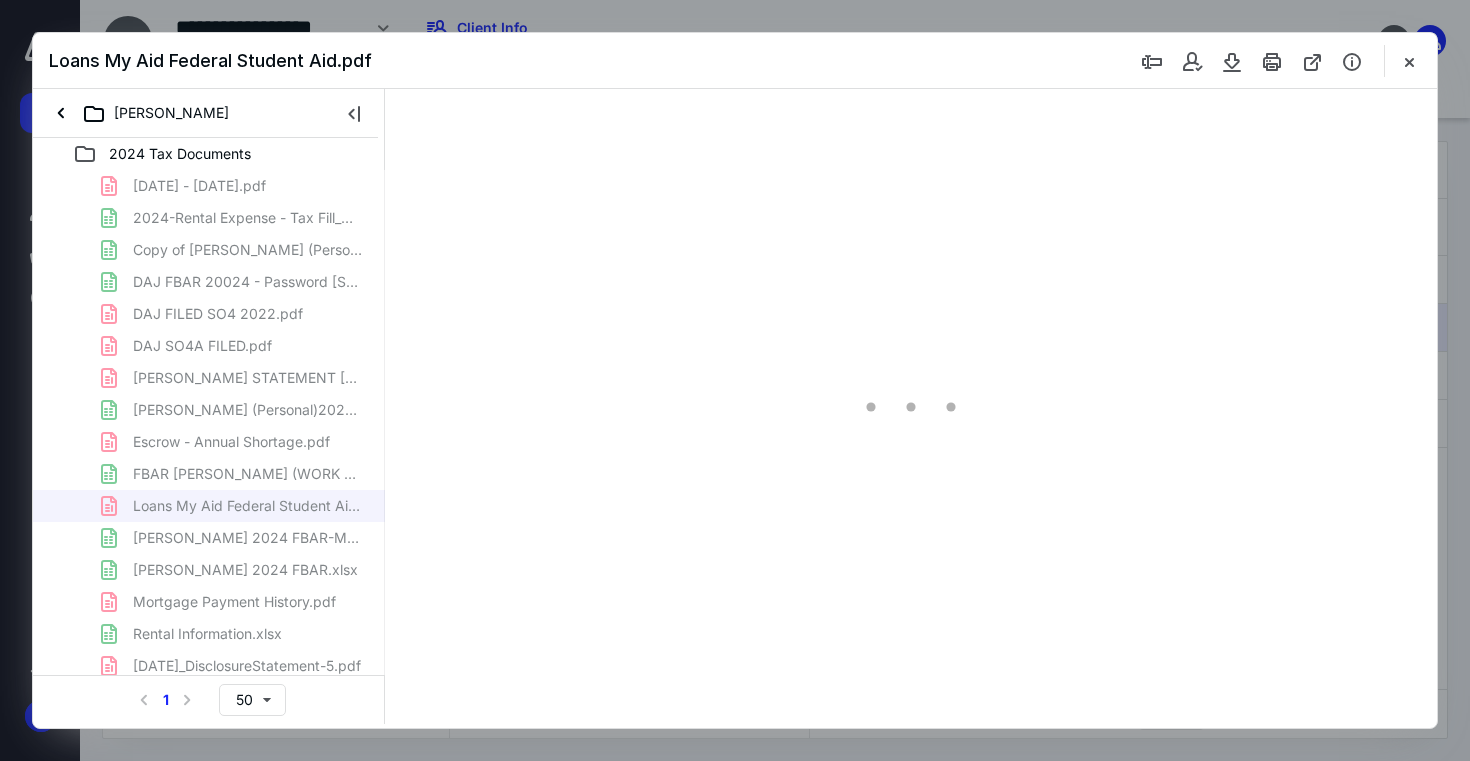 type on "16" 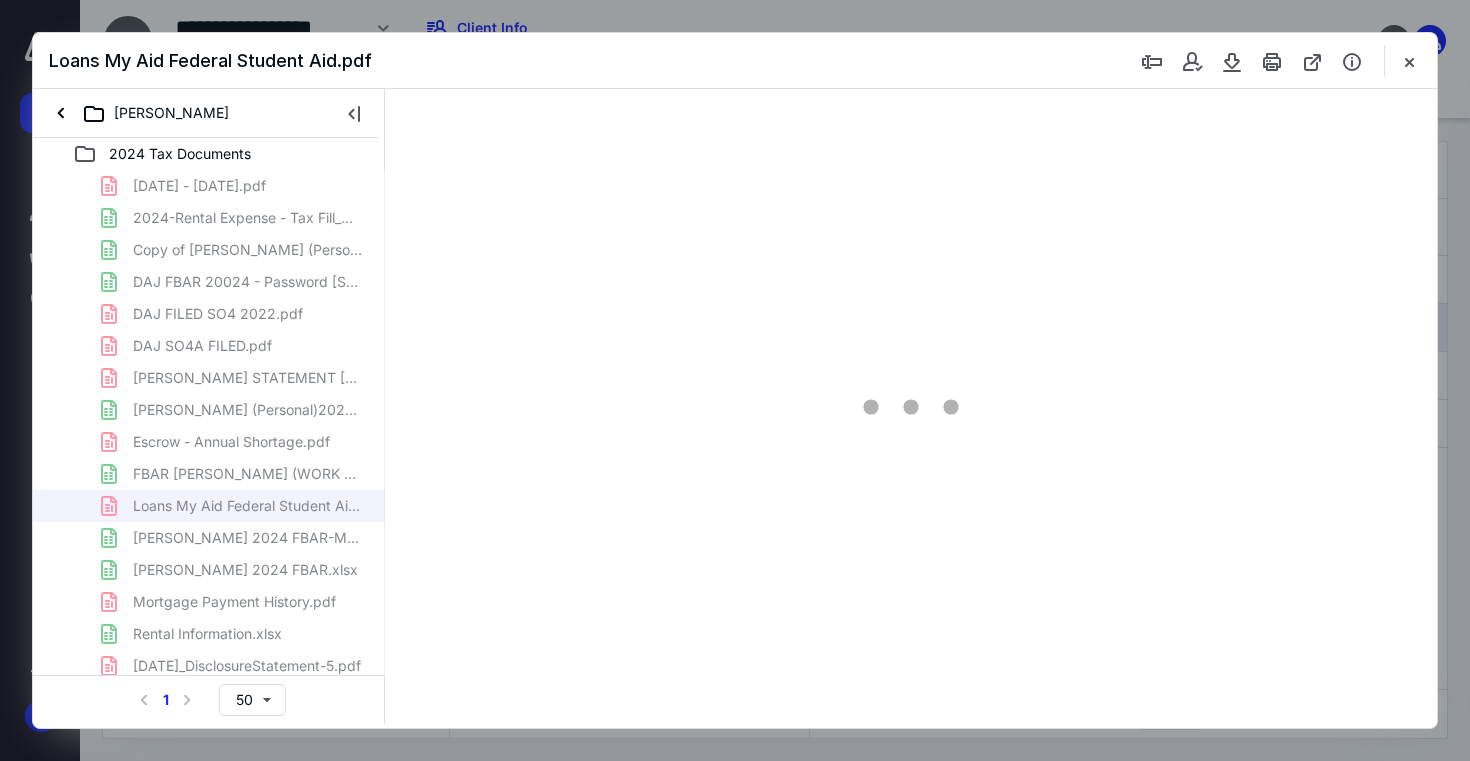 scroll, scrollTop: 0, scrollLeft: 0, axis: both 